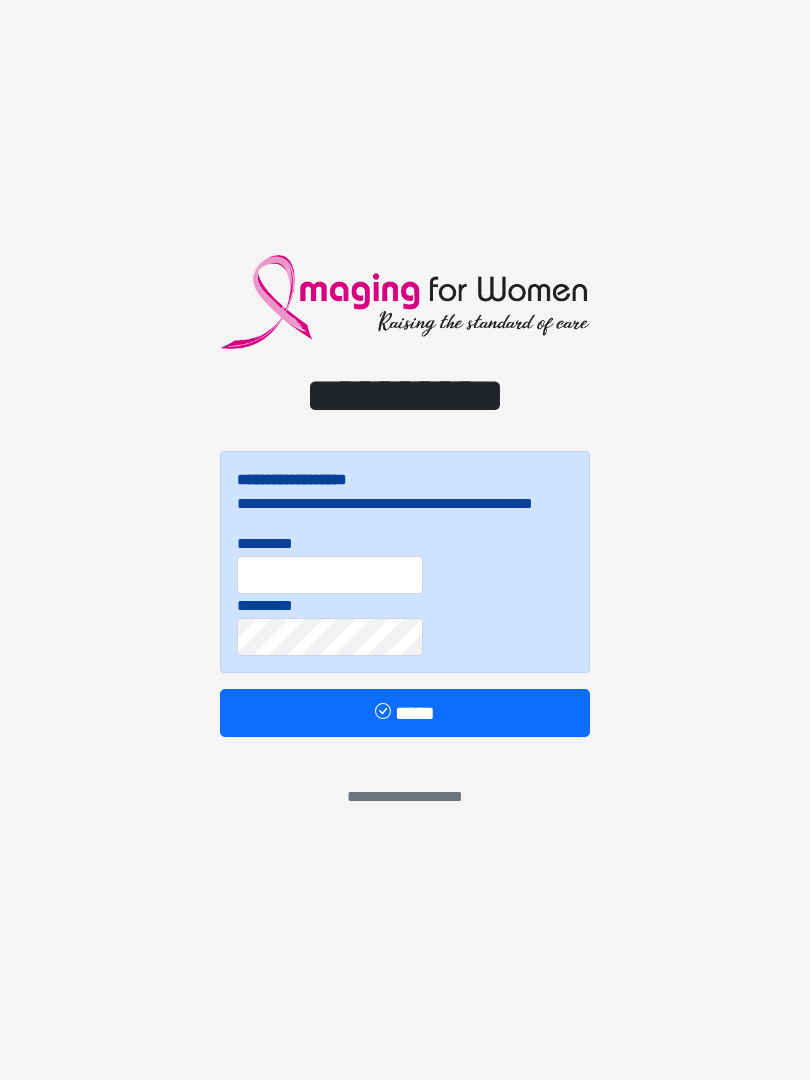 scroll, scrollTop: 0, scrollLeft: 0, axis: both 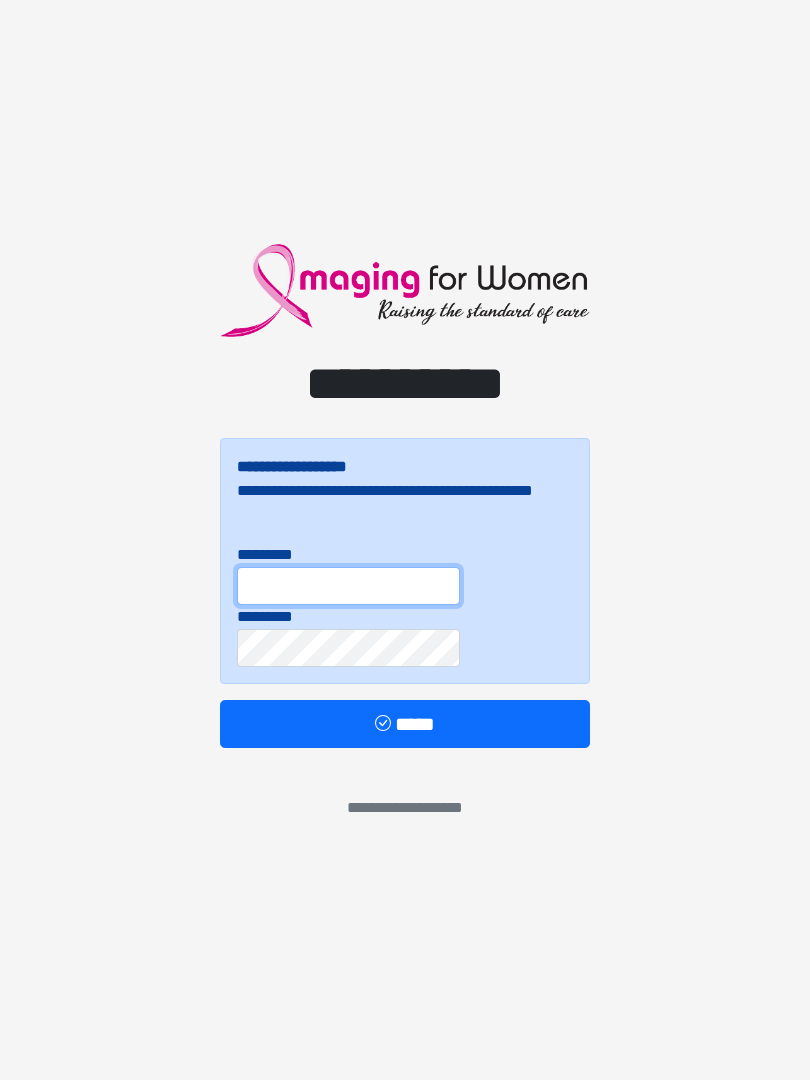 click on "*********" at bounding box center [348, 586] 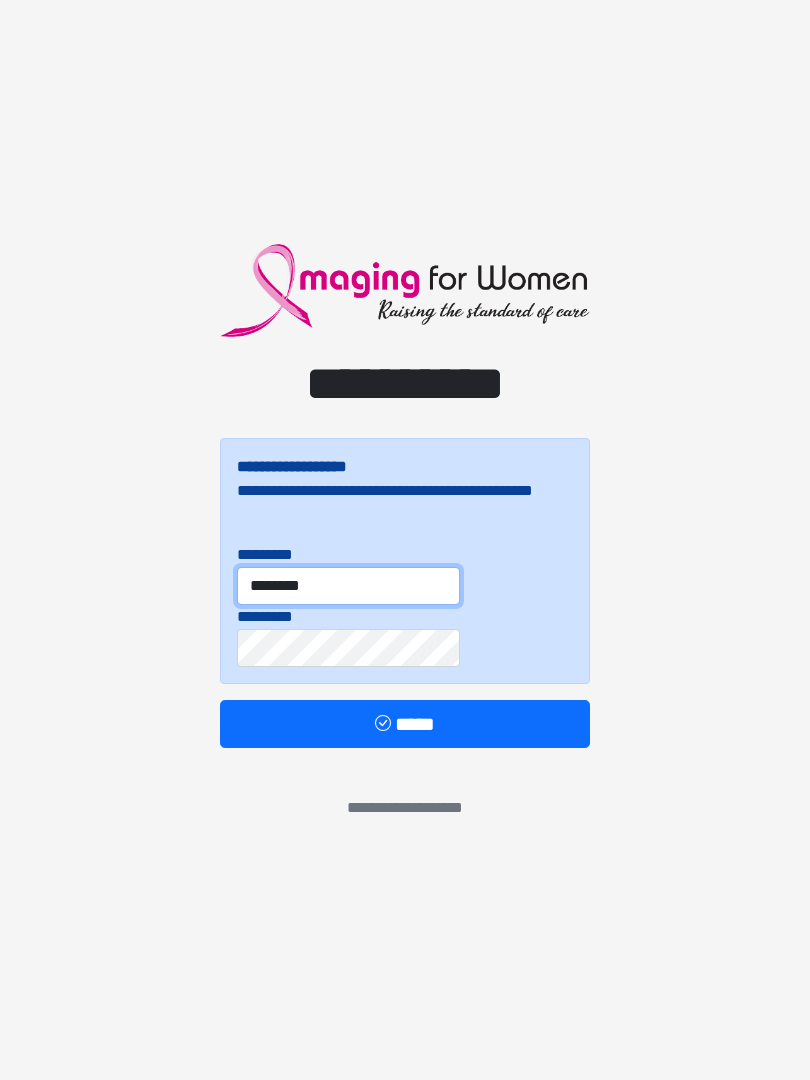type on "********" 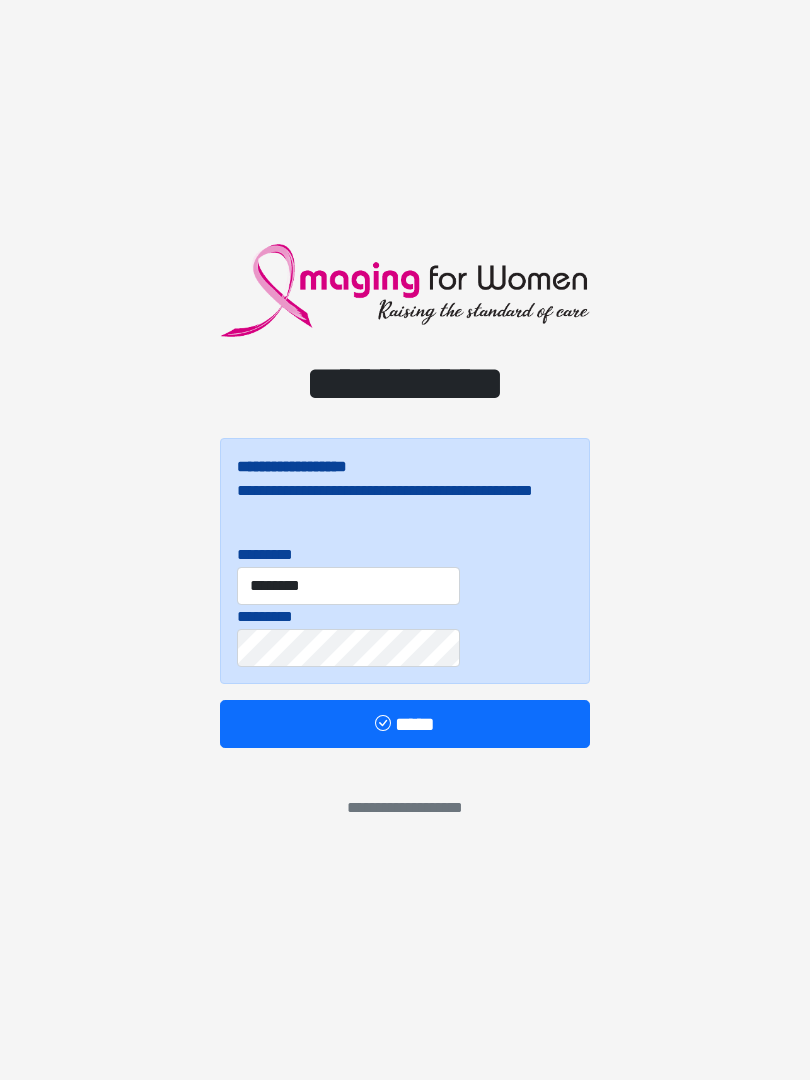 click on "*********" at bounding box center (348, 636) 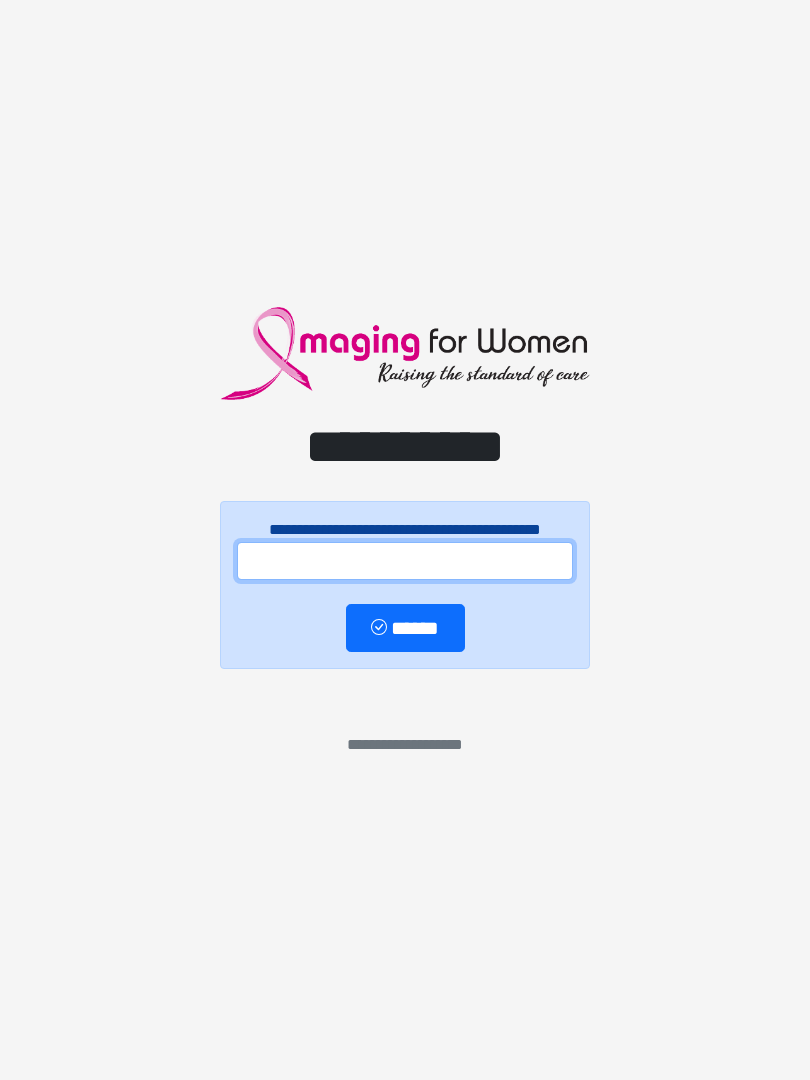 click at bounding box center (405, 561) 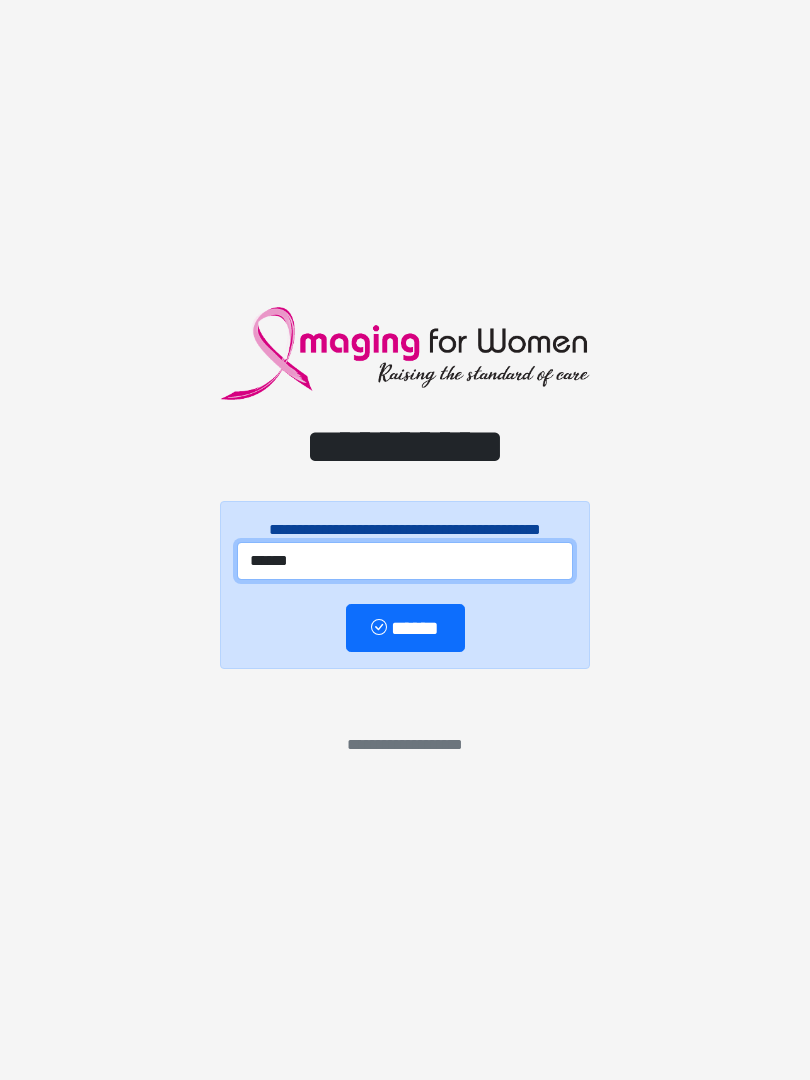 type on "******" 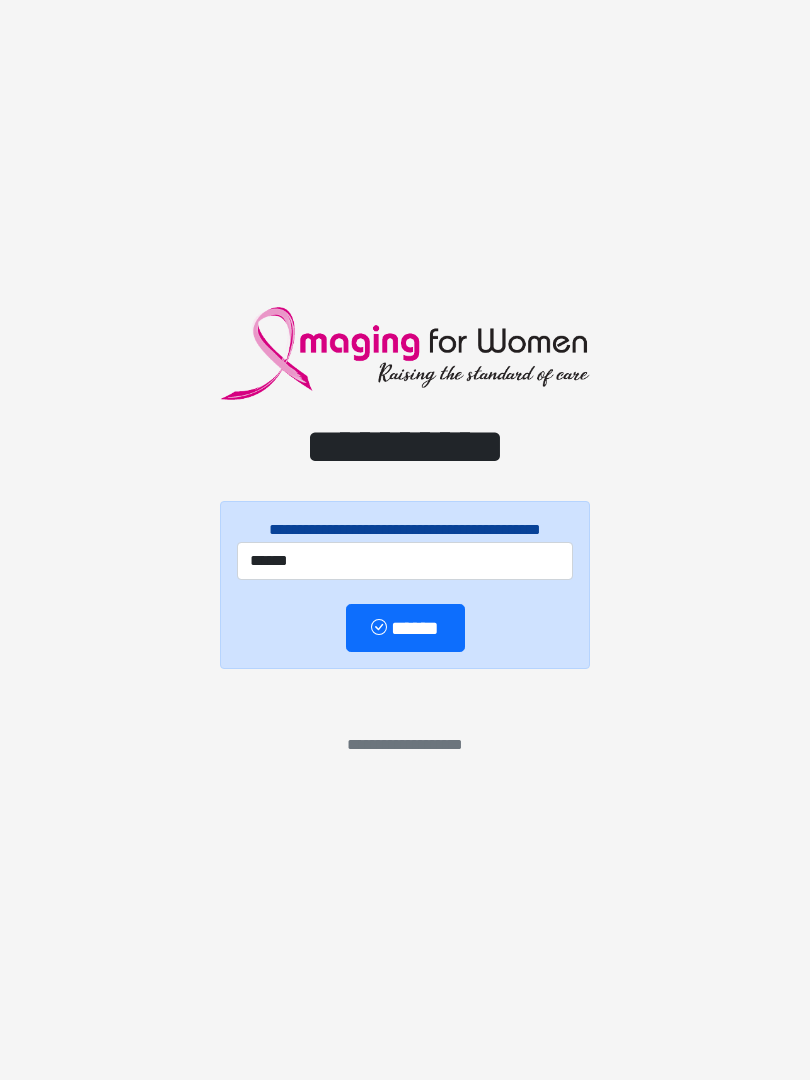 click on "******" at bounding box center (405, 628) 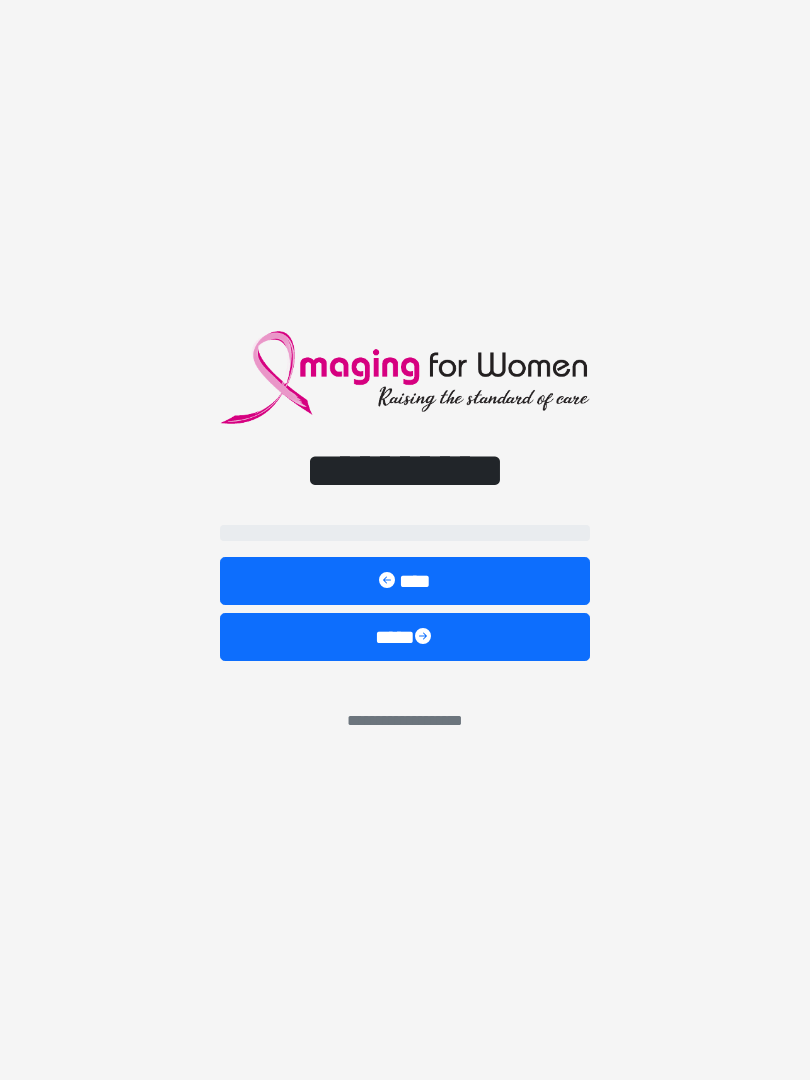 select on "**" 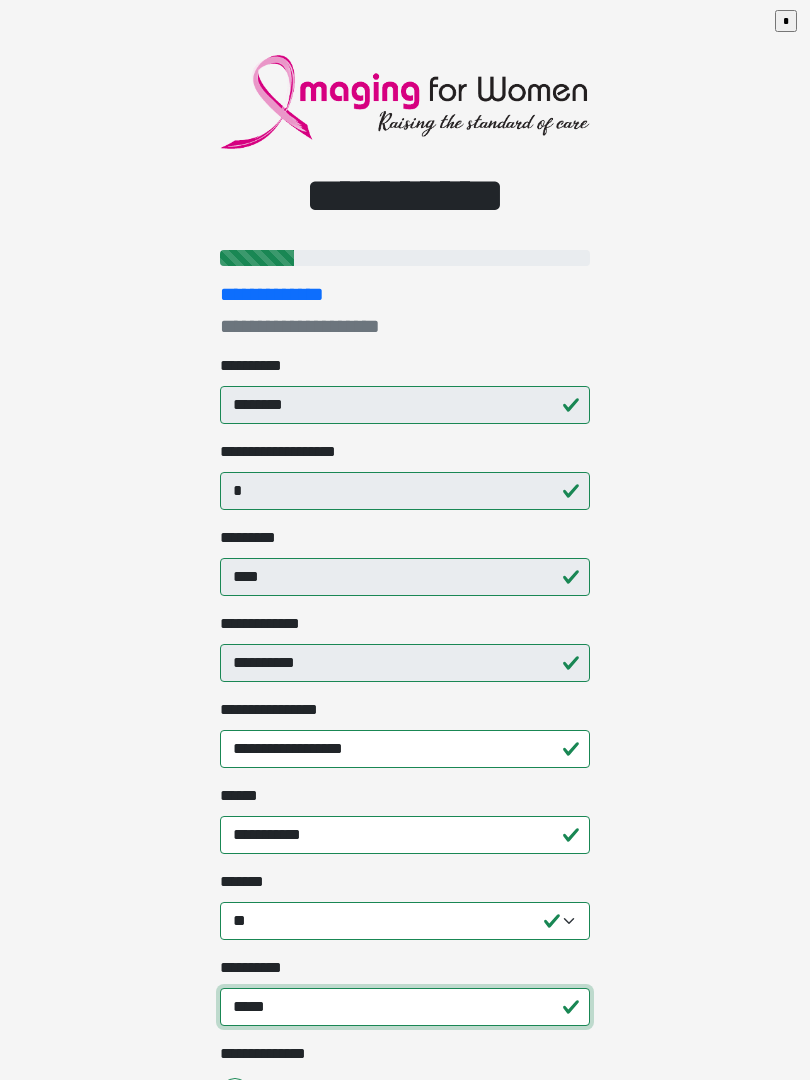 click on "*****" at bounding box center [405, 1007] 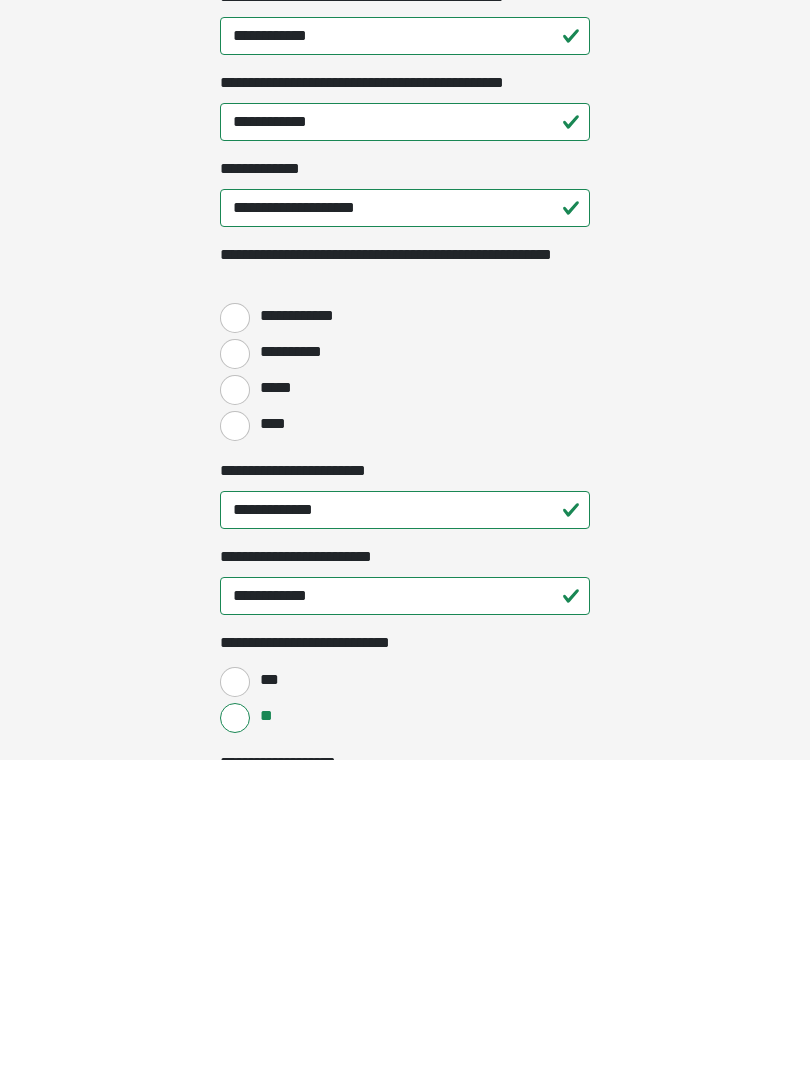 scroll, scrollTop: 2214, scrollLeft: 0, axis: vertical 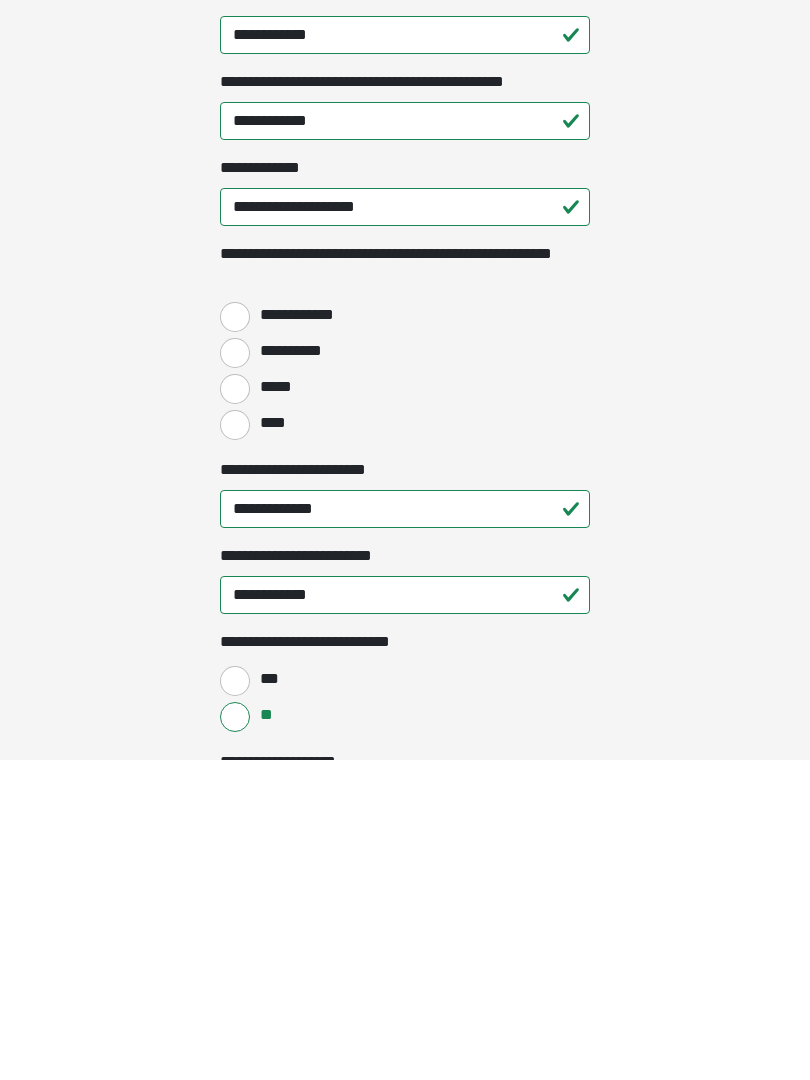 click on "**********" at bounding box center [235, 637] 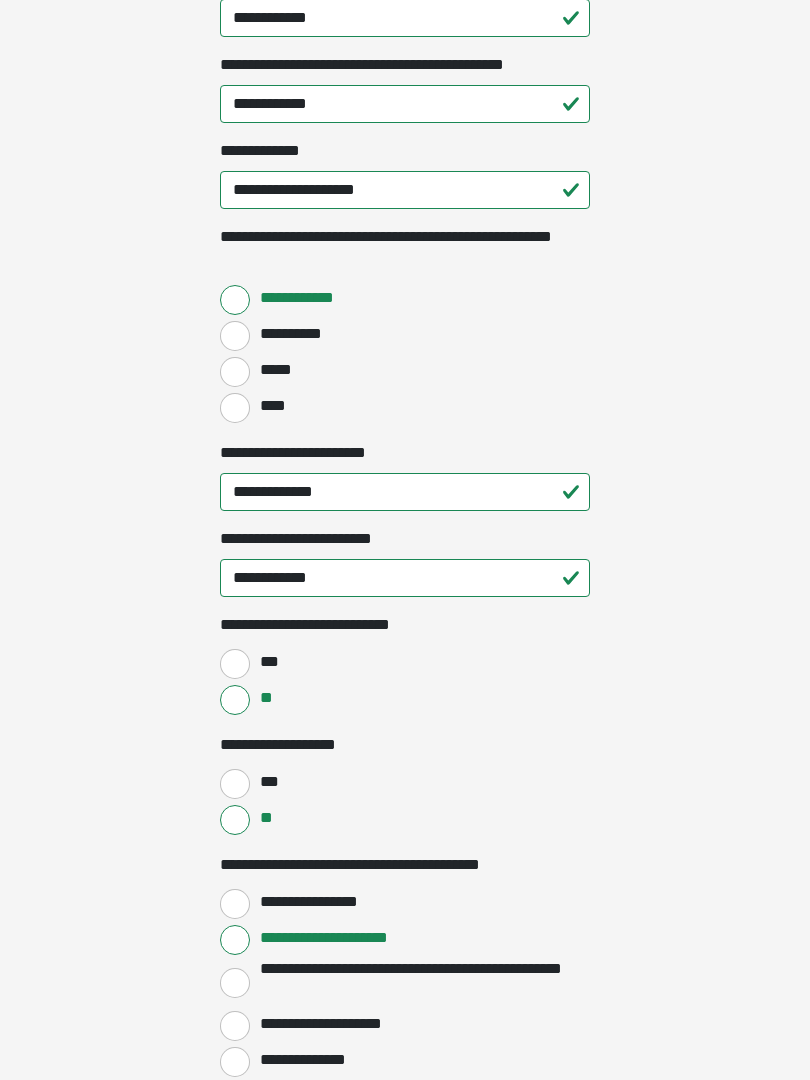 scroll, scrollTop: 2551, scrollLeft: 0, axis: vertical 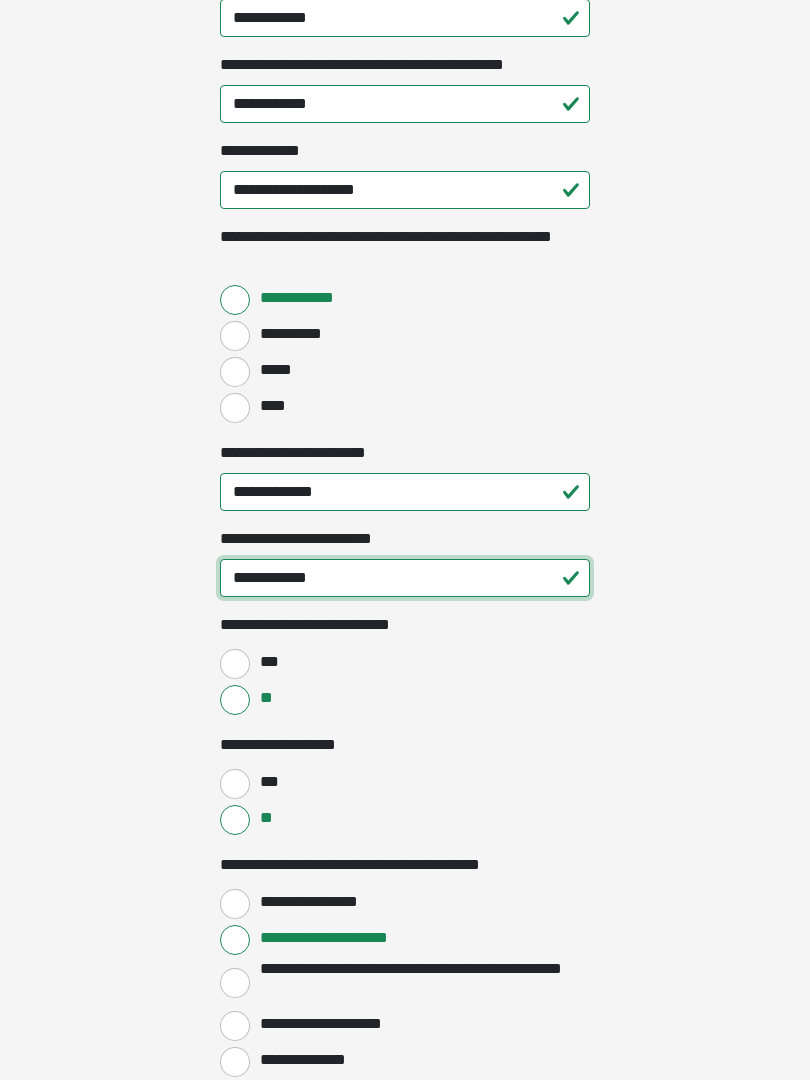 click on "**********" at bounding box center (405, 578) 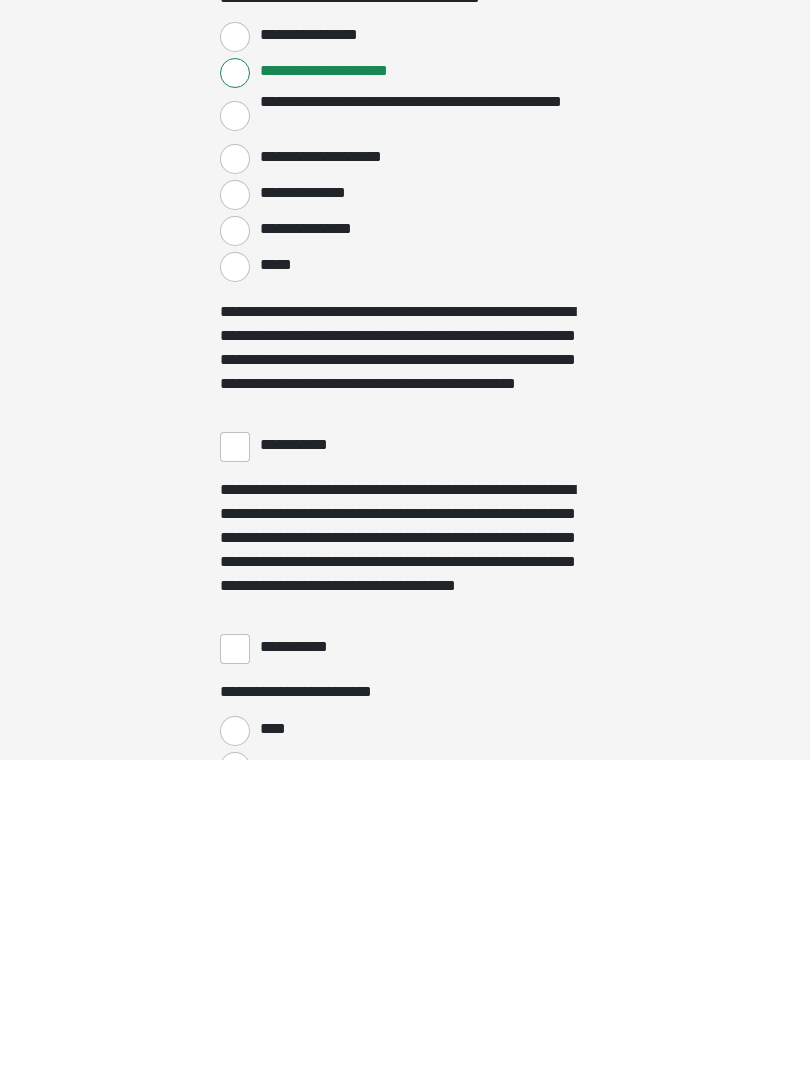 scroll, scrollTop: 3101, scrollLeft: 0, axis: vertical 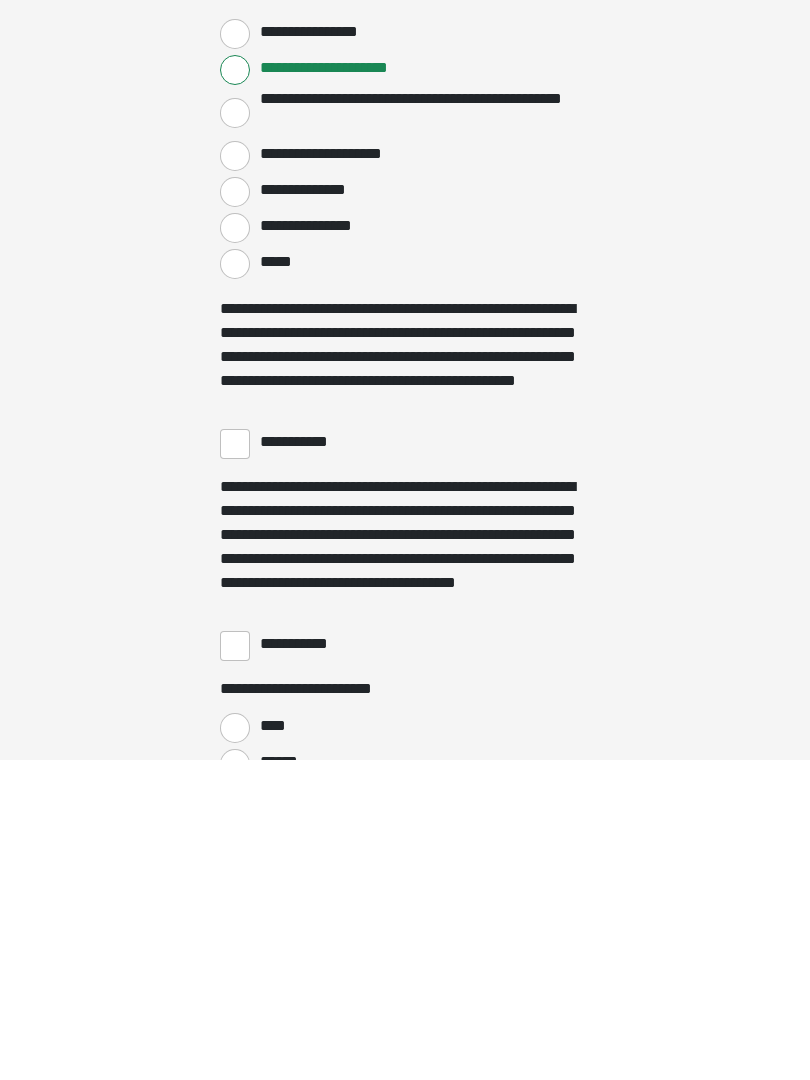 click on "**********" at bounding box center [235, 764] 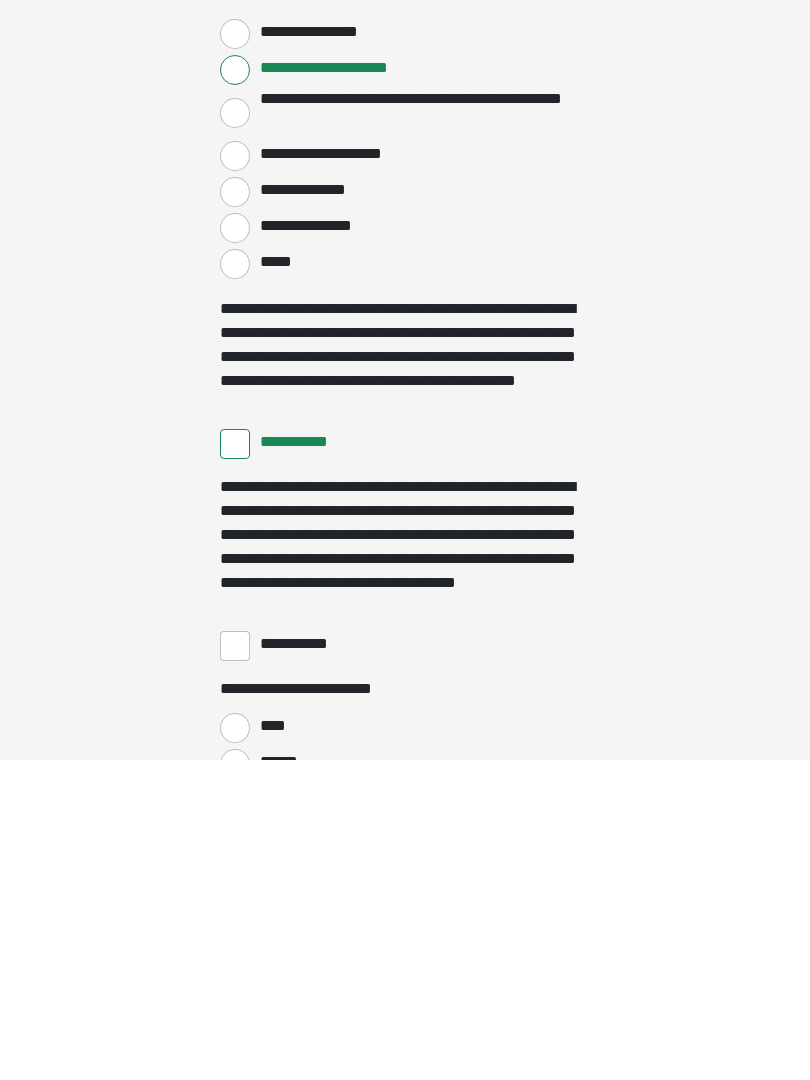 scroll, scrollTop: 3397, scrollLeft: 0, axis: vertical 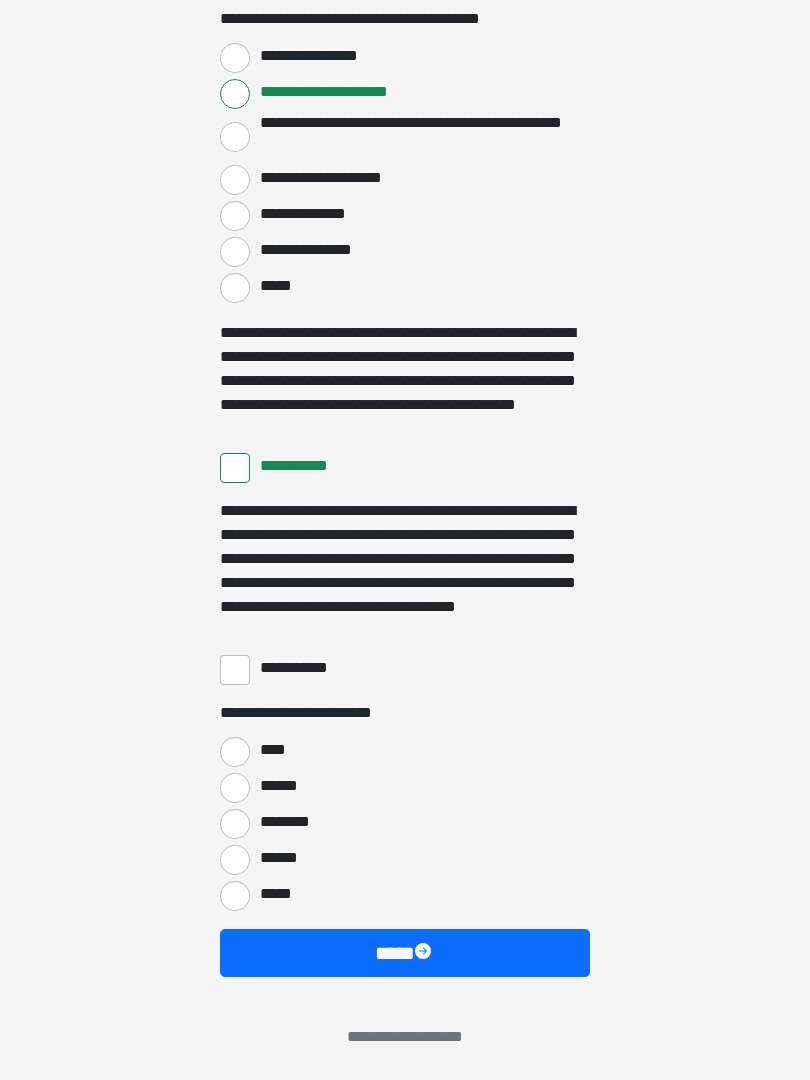 click on "**********" at bounding box center [235, 670] 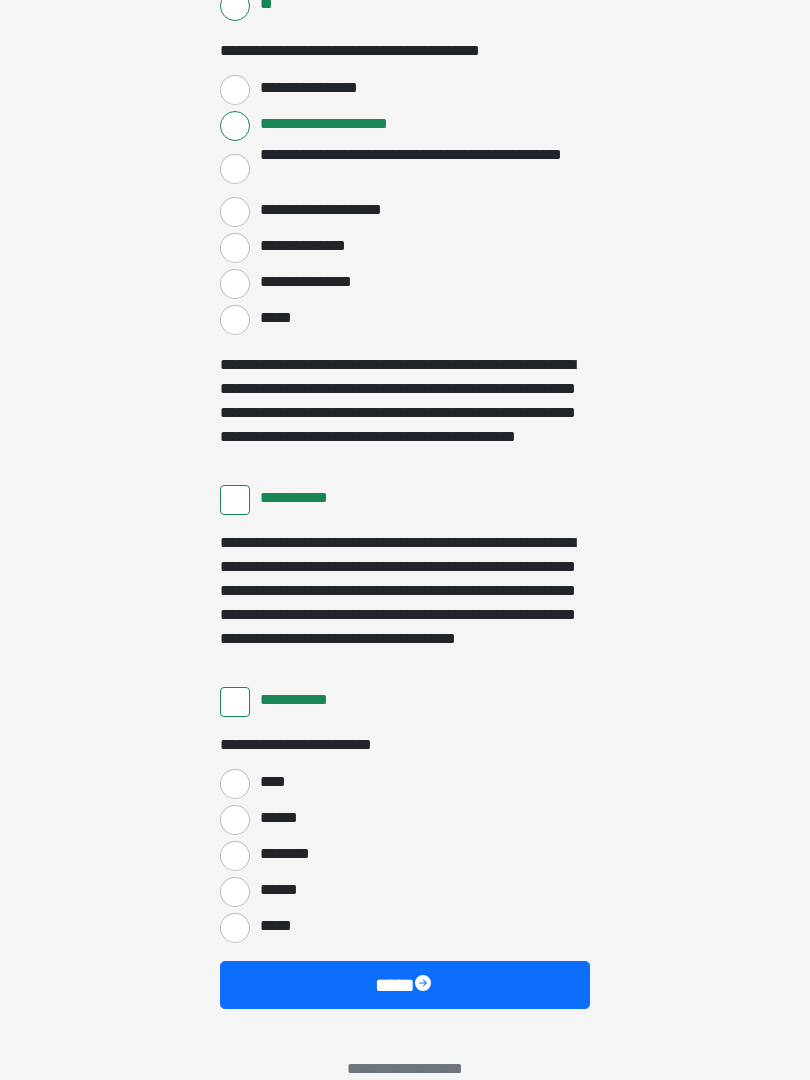scroll, scrollTop: 3397, scrollLeft: 0, axis: vertical 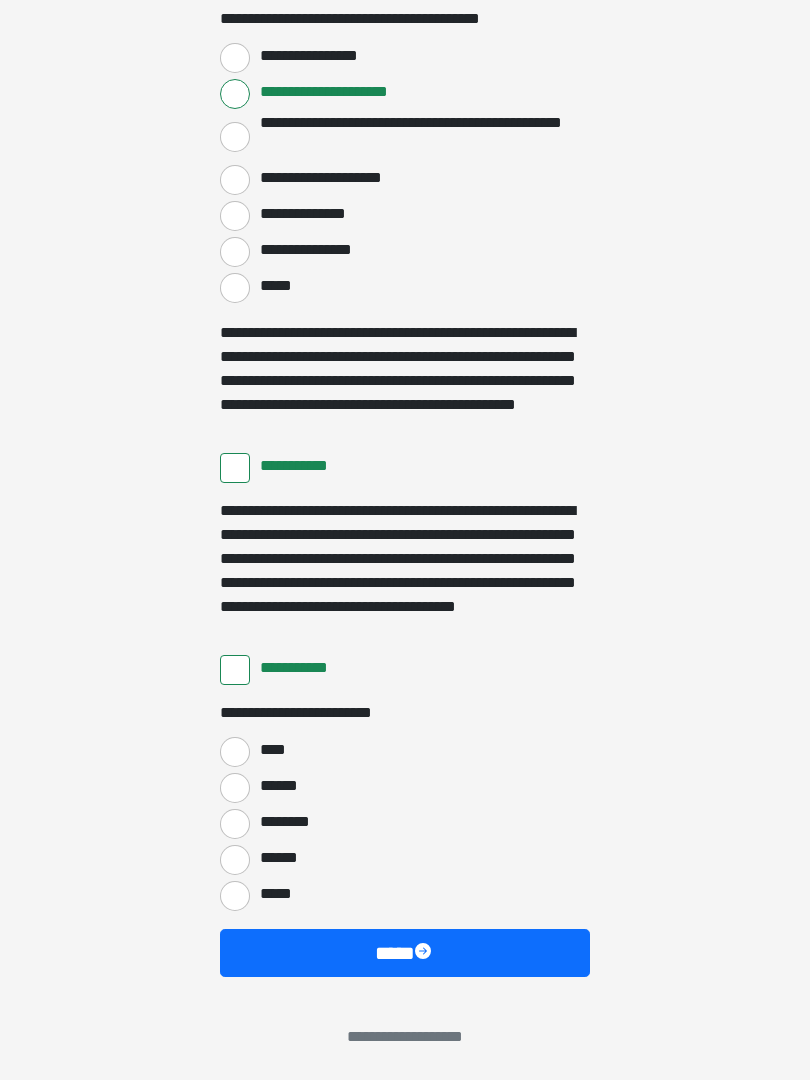 click on "****" at bounding box center [235, 752] 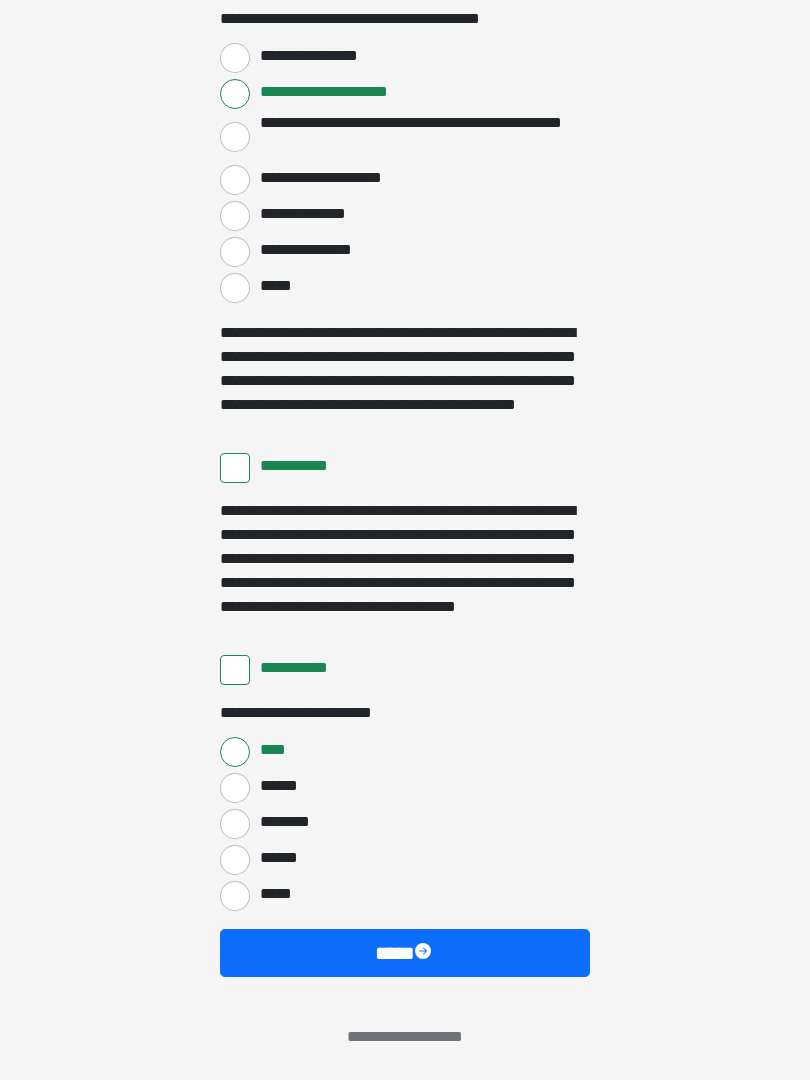 click on "****" at bounding box center [405, 953] 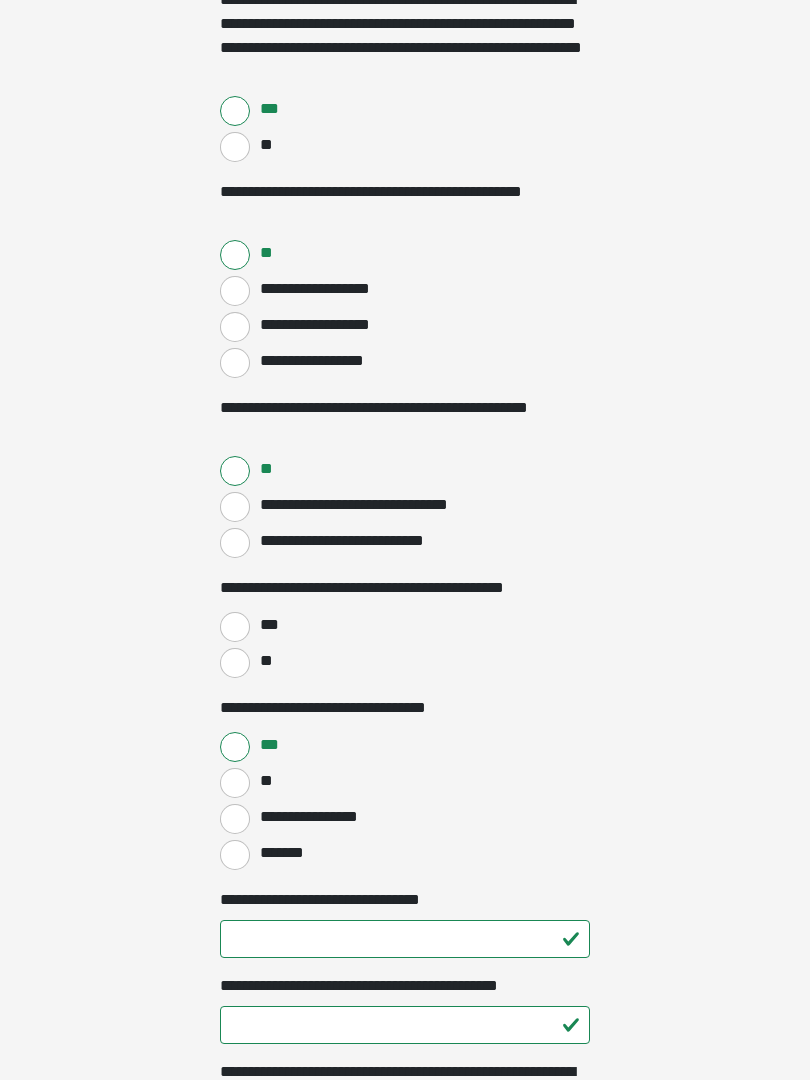 scroll, scrollTop: 703, scrollLeft: 0, axis: vertical 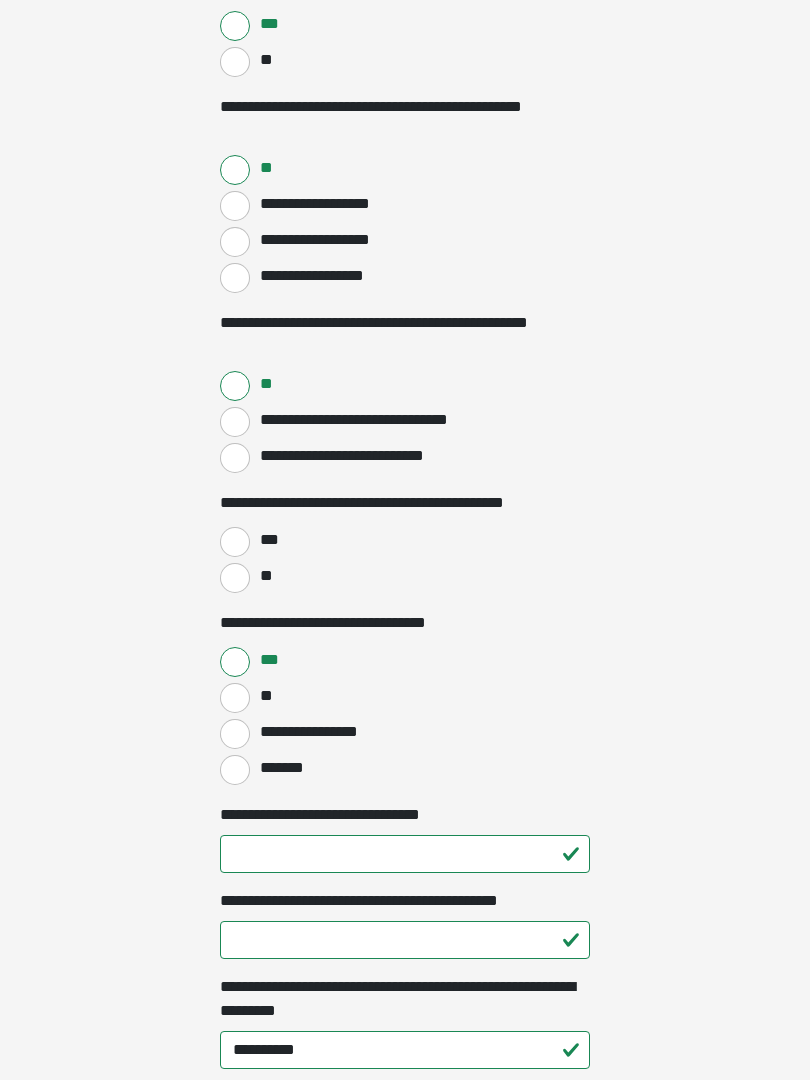 click on "***" at bounding box center [235, 543] 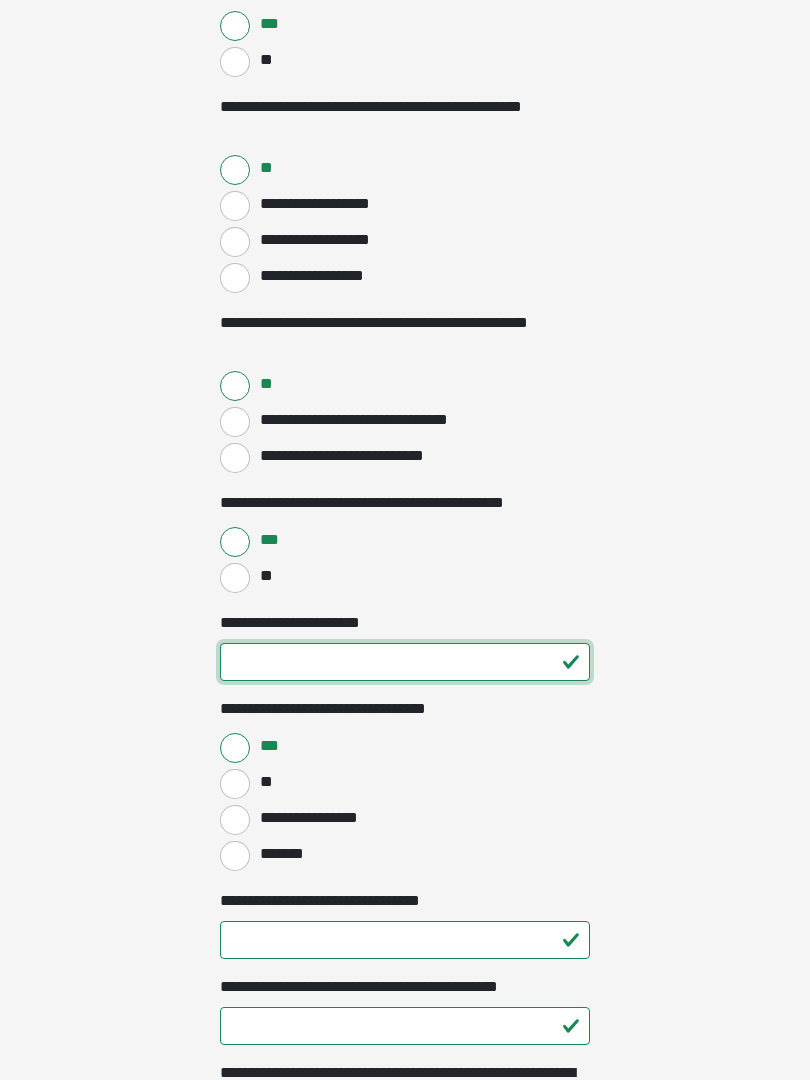 click on "**********" at bounding box center [405, 662] 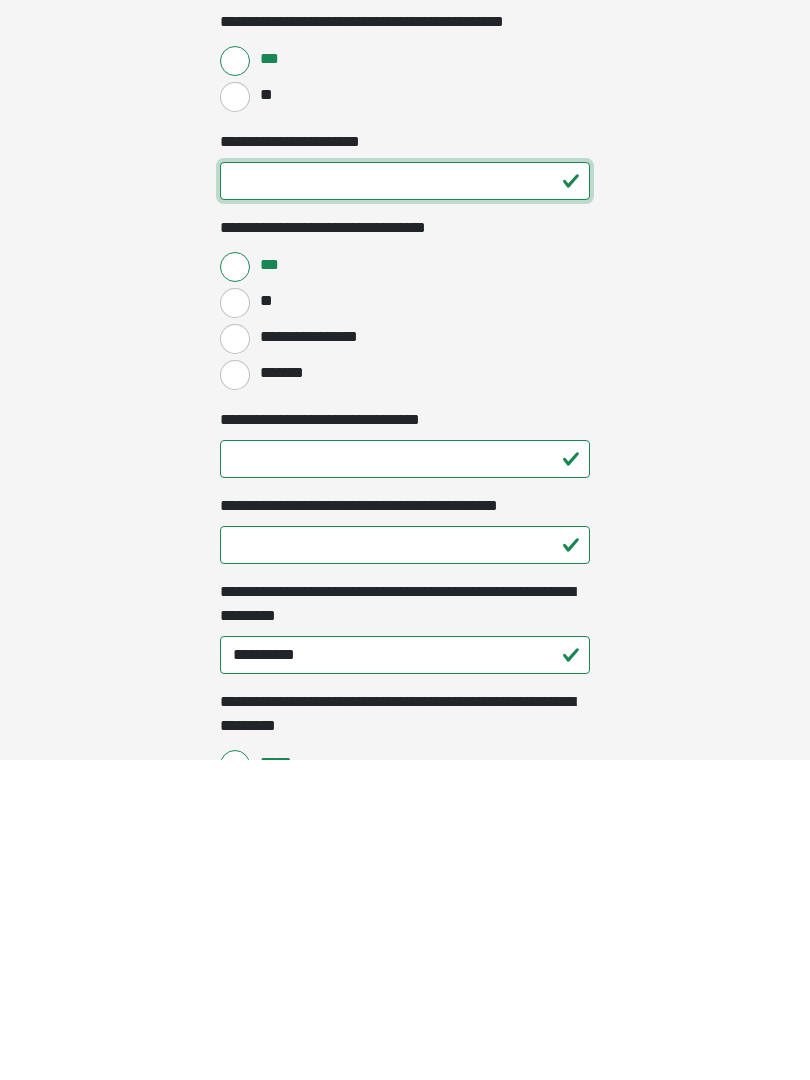 scroll, scrollTop: 951, scrollLeft: 0, axis: vertical 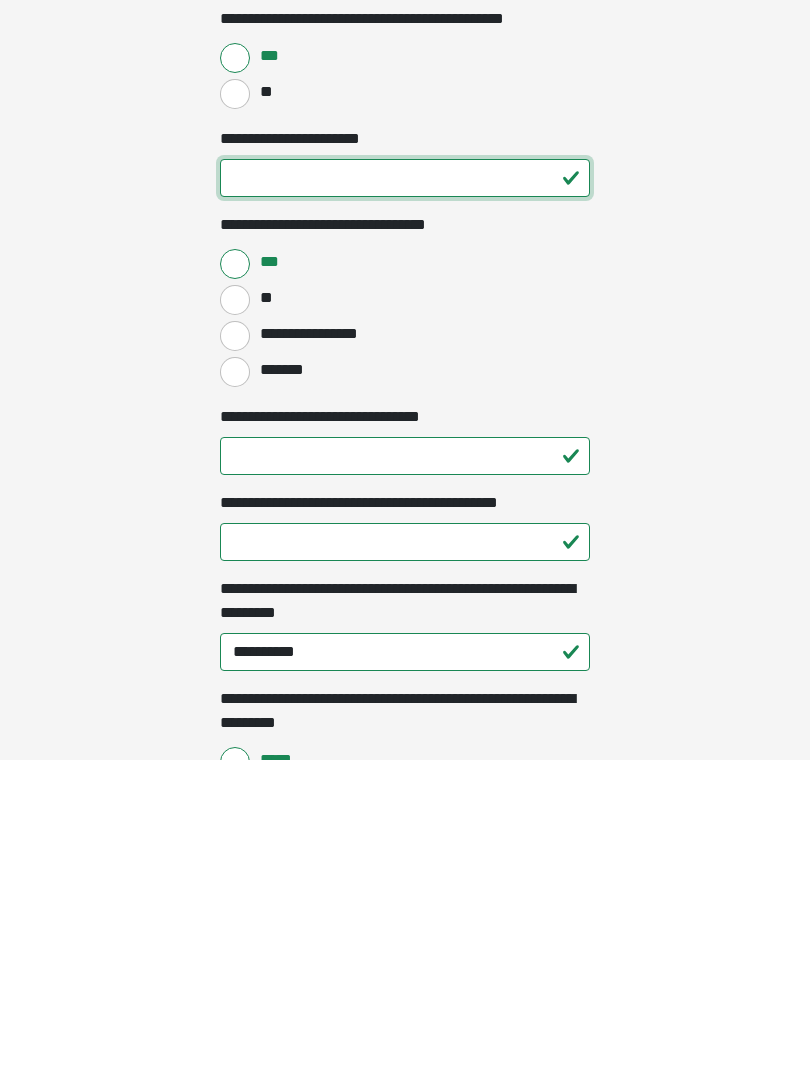 type on "**" 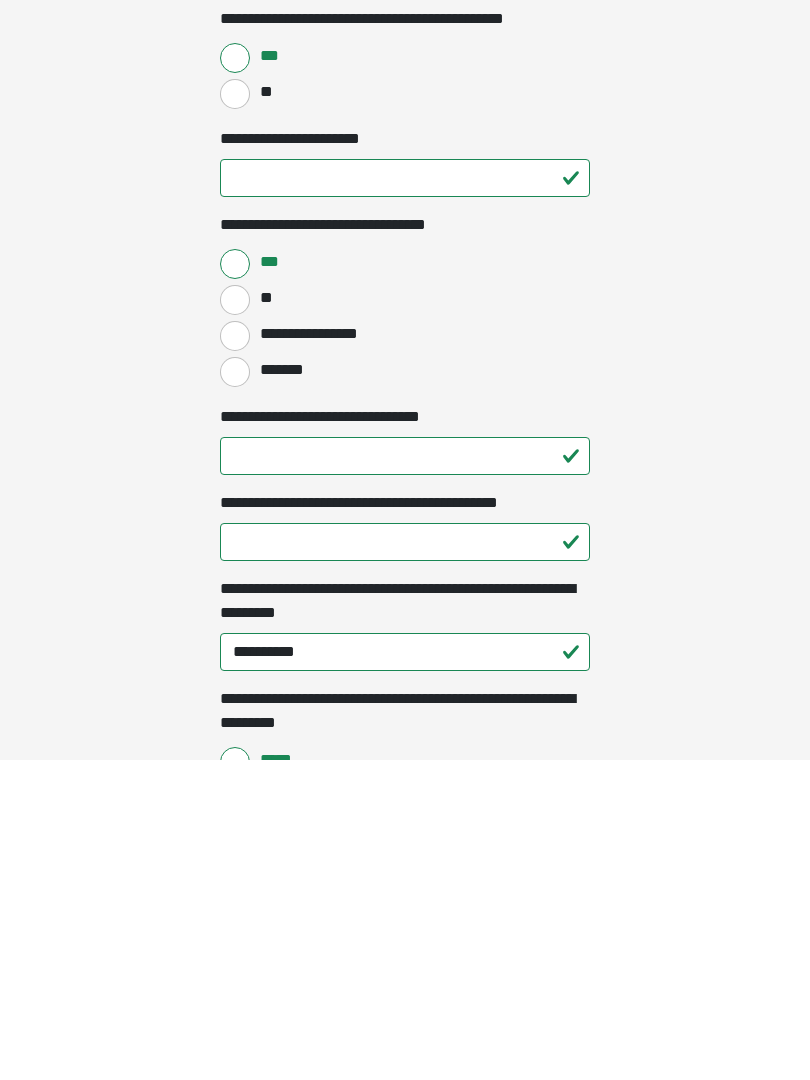 click on "**********" at bounding box center [405, 862] 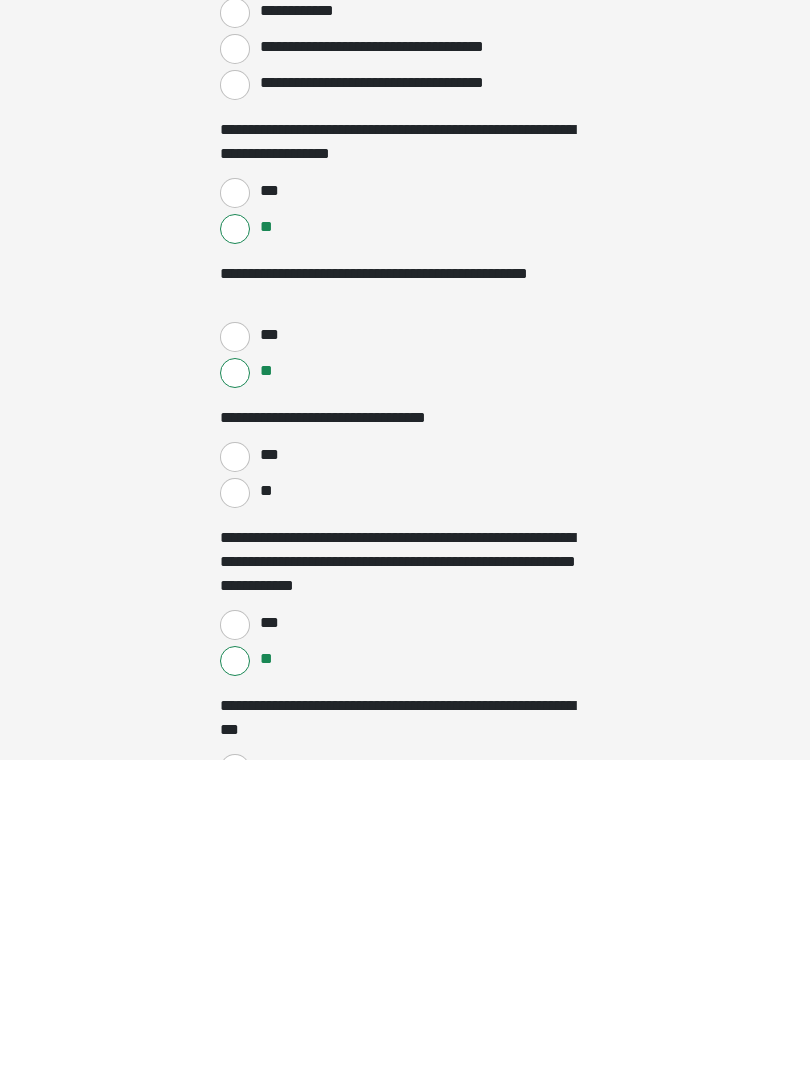 scroll, scrollTop: 1738, scrollLeft: 0, axis: vertical 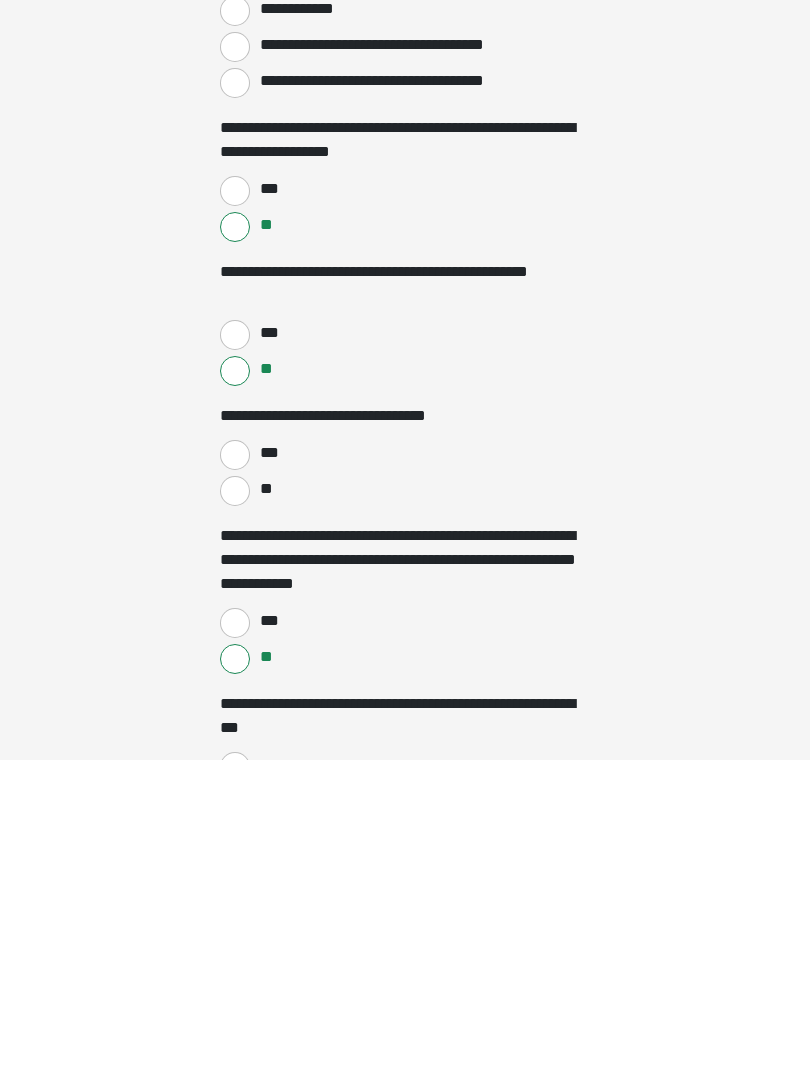 type on "**" 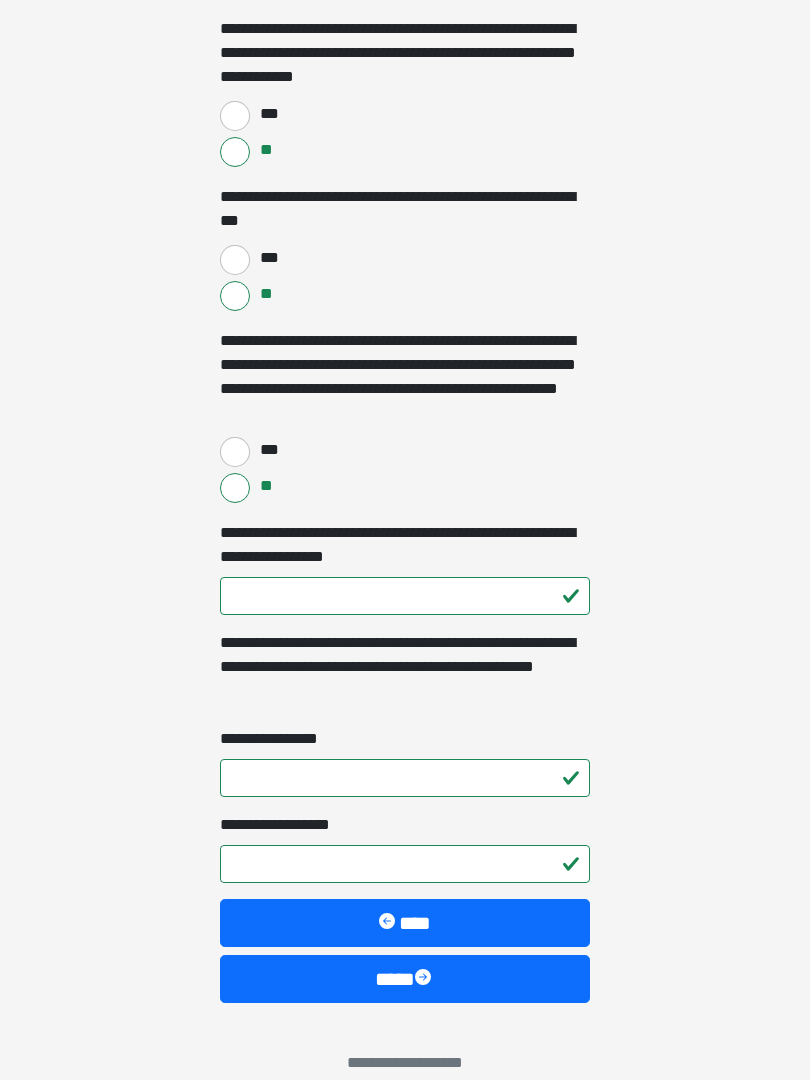 scroll, scrollTop: 2573, scrollLeft: 0, axis: vertical 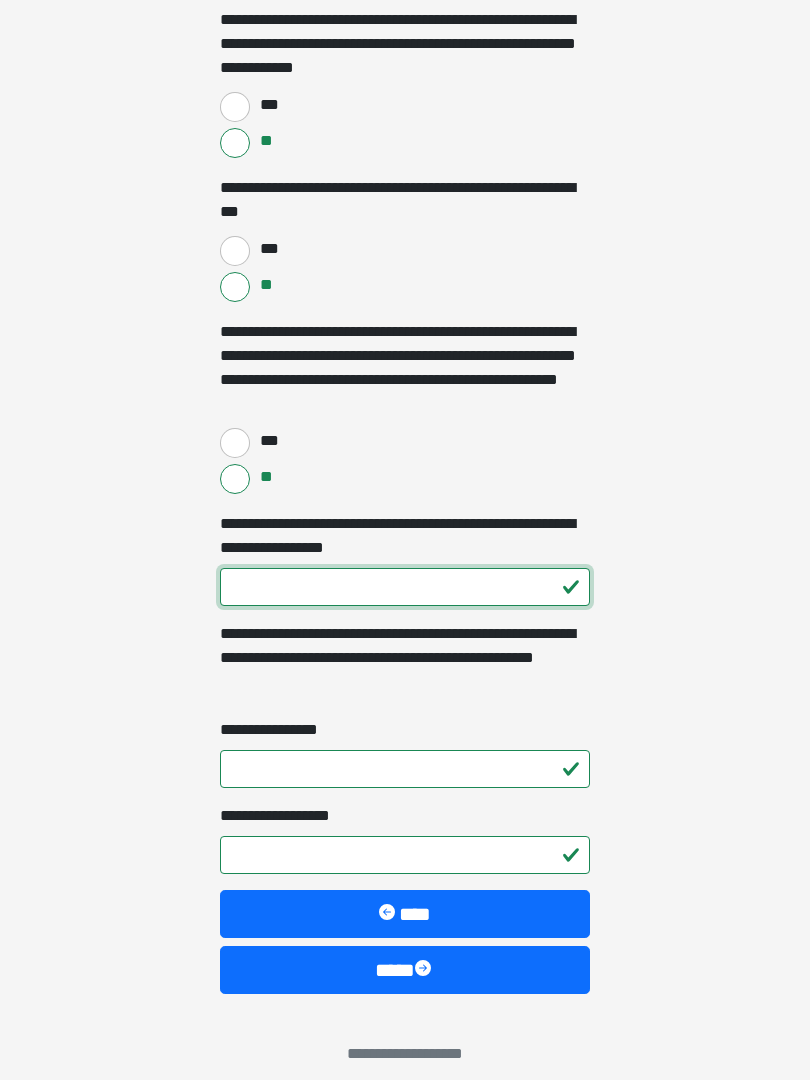 click on "**********" at bounding box center [405, 588] 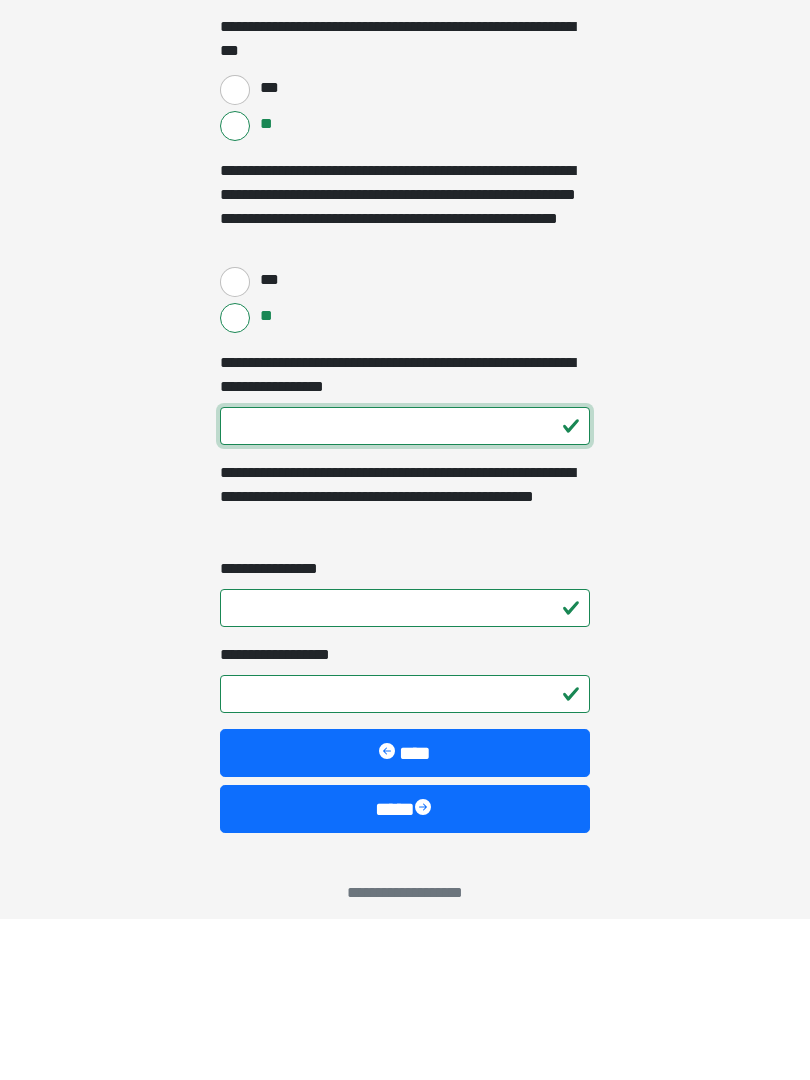 type on "***" 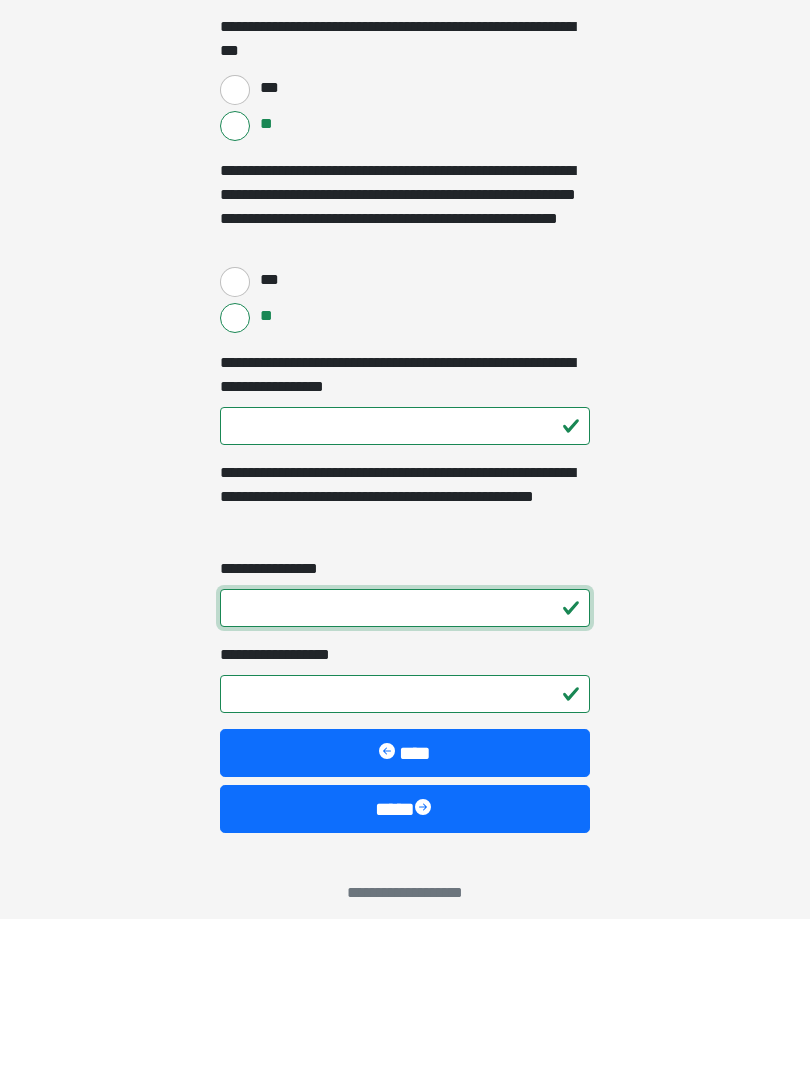 click on "**********" at bounding box center (405, 770) 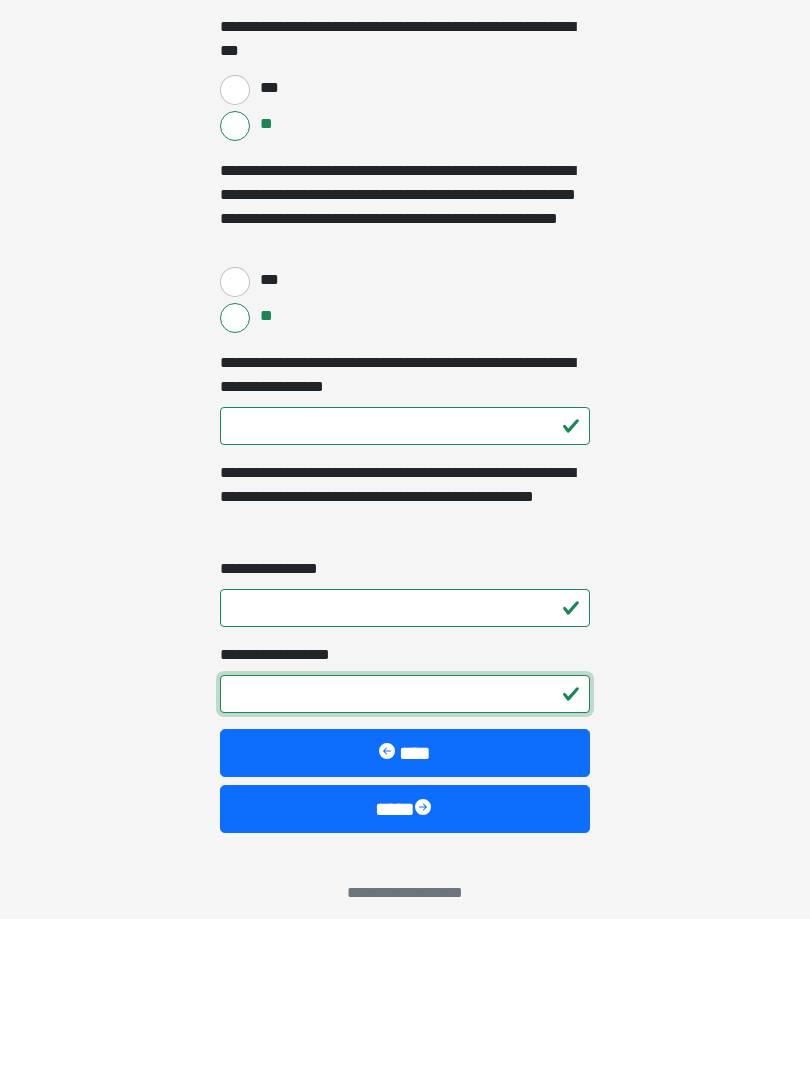 click on "**********" at bounding box center [405, 856] 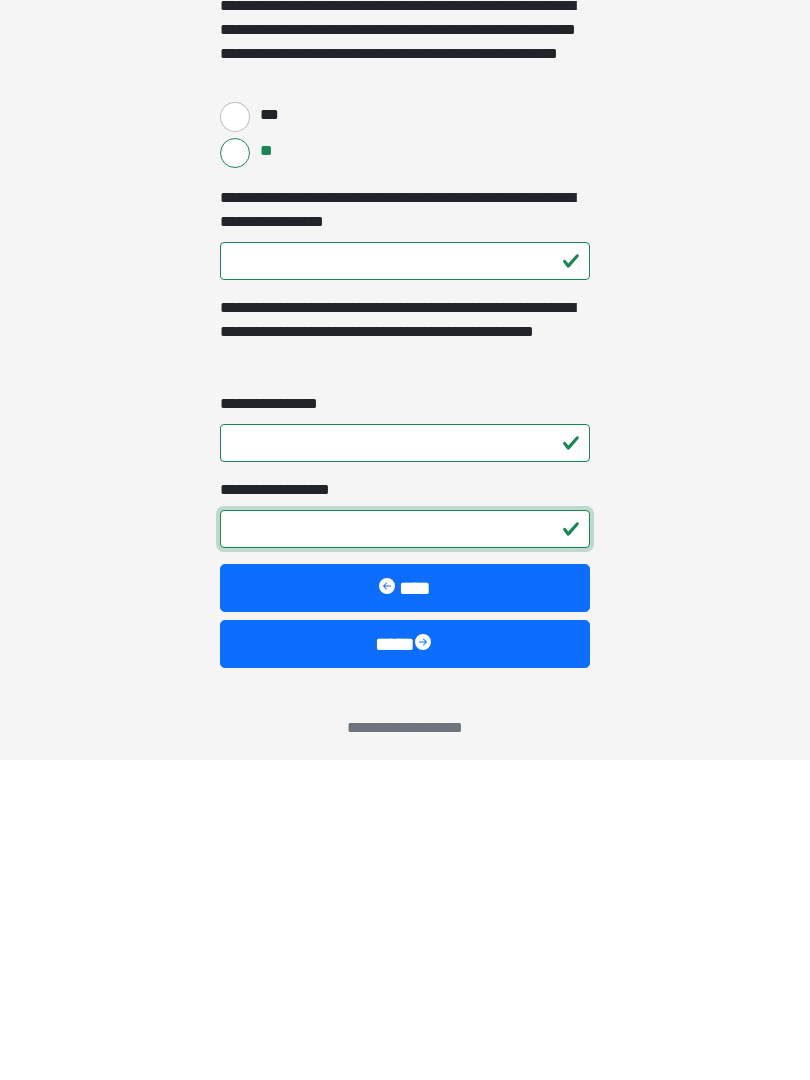 scroll, scrollTop: 2584, scrollLeft: 0, axis: vertical 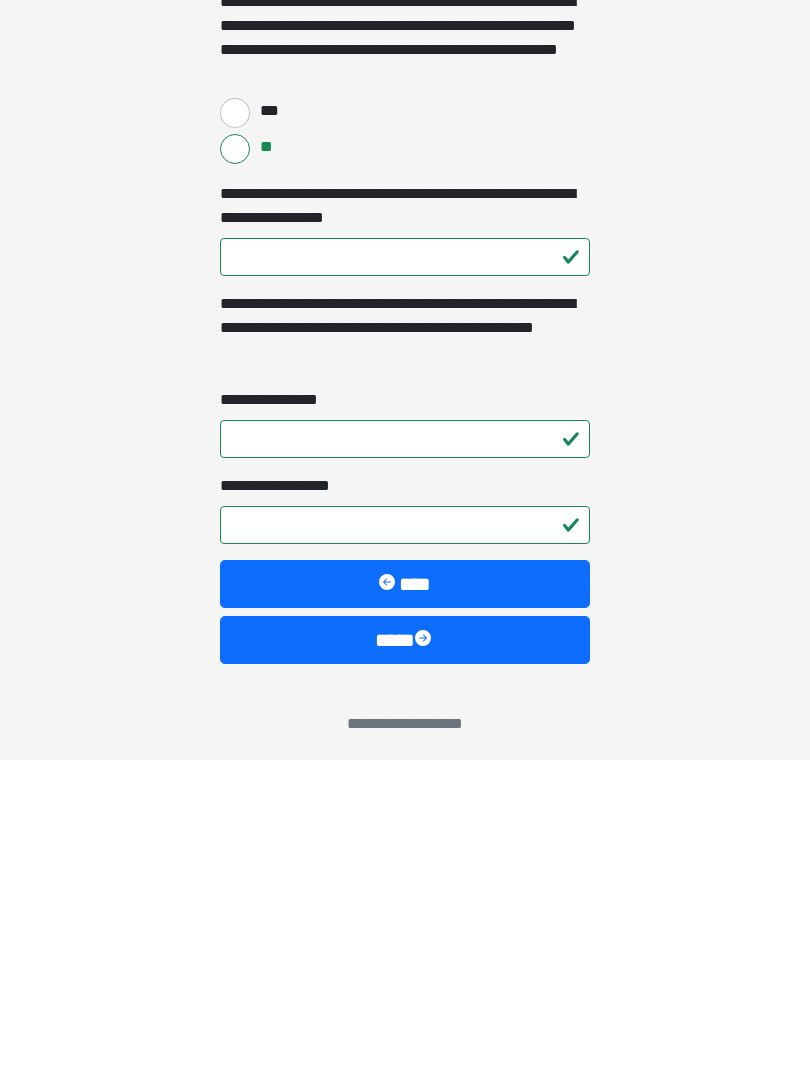 click at bounding box center (425, 960) 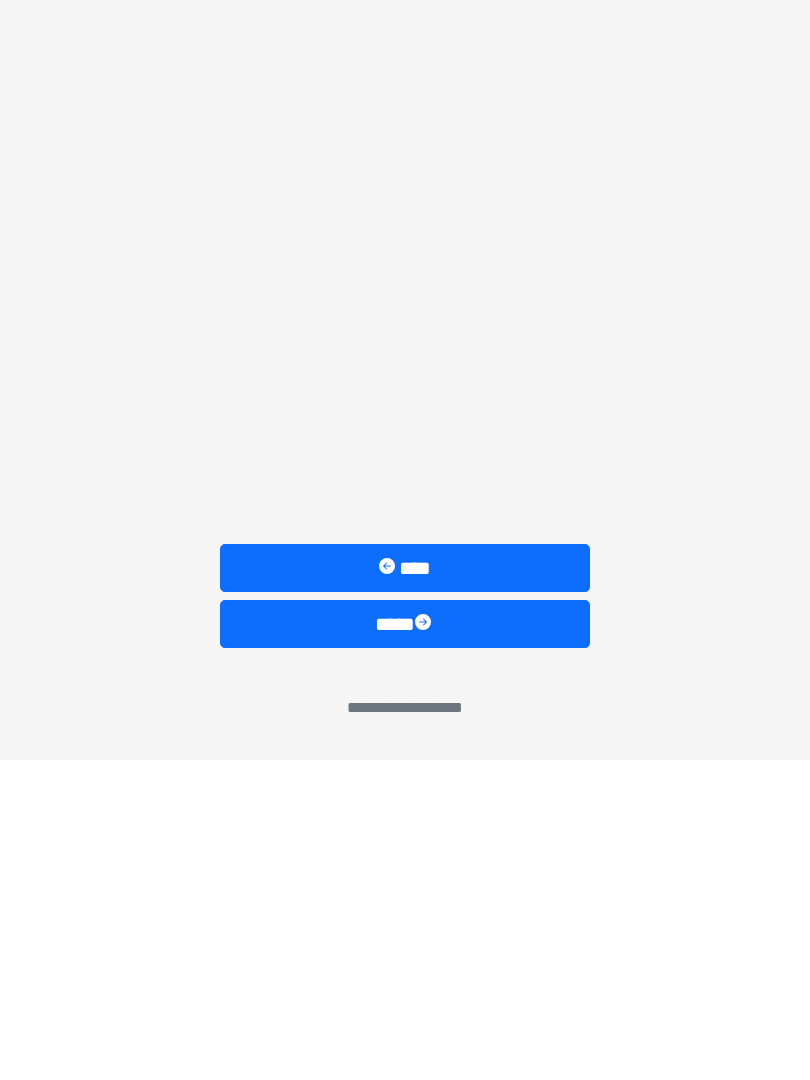 scroll, scrollTop: 0, scrollLeft: 0, axis: both 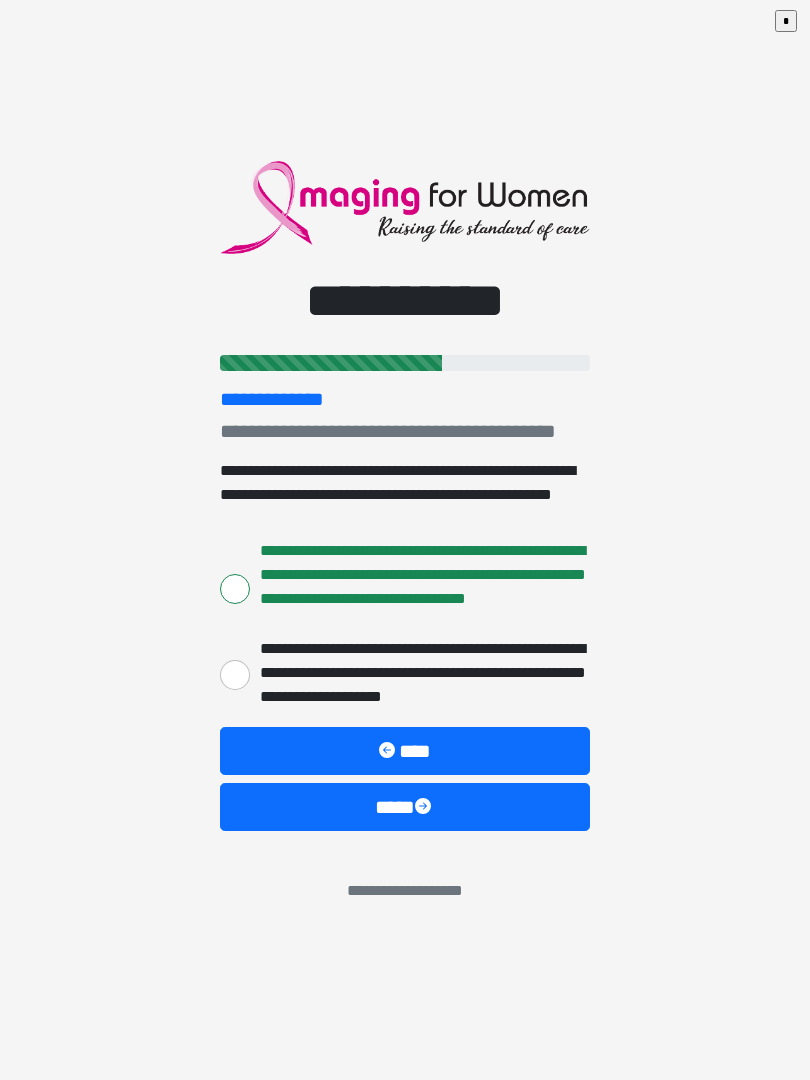 click on "****" at bounding box center (405, 807) 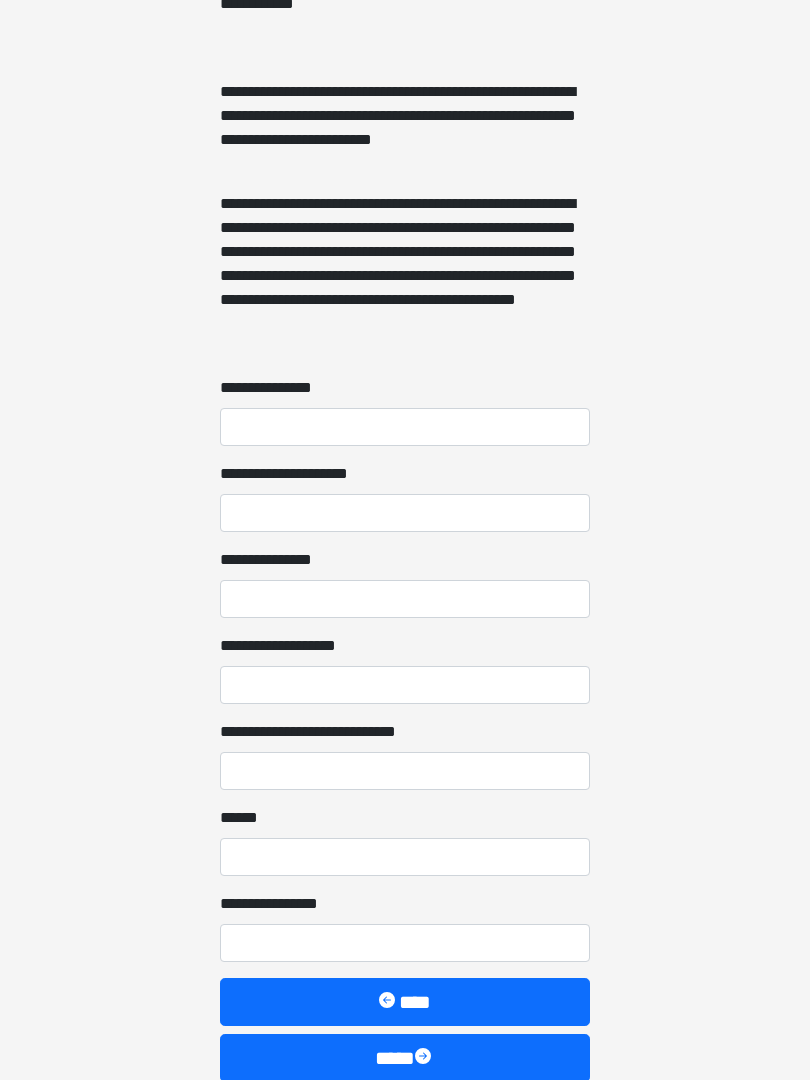 scroll, scrollTop: 1467, scrollLeft: 0, axis: vertical 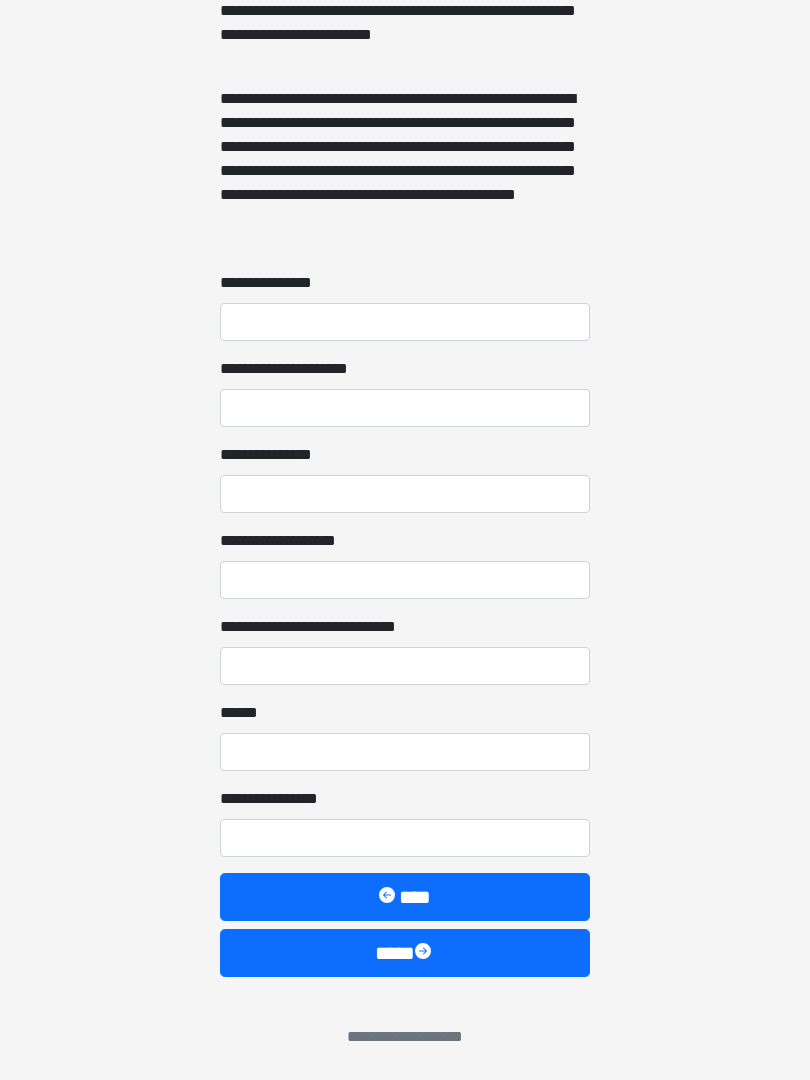 click on "****" at bounding box center [405, 953] 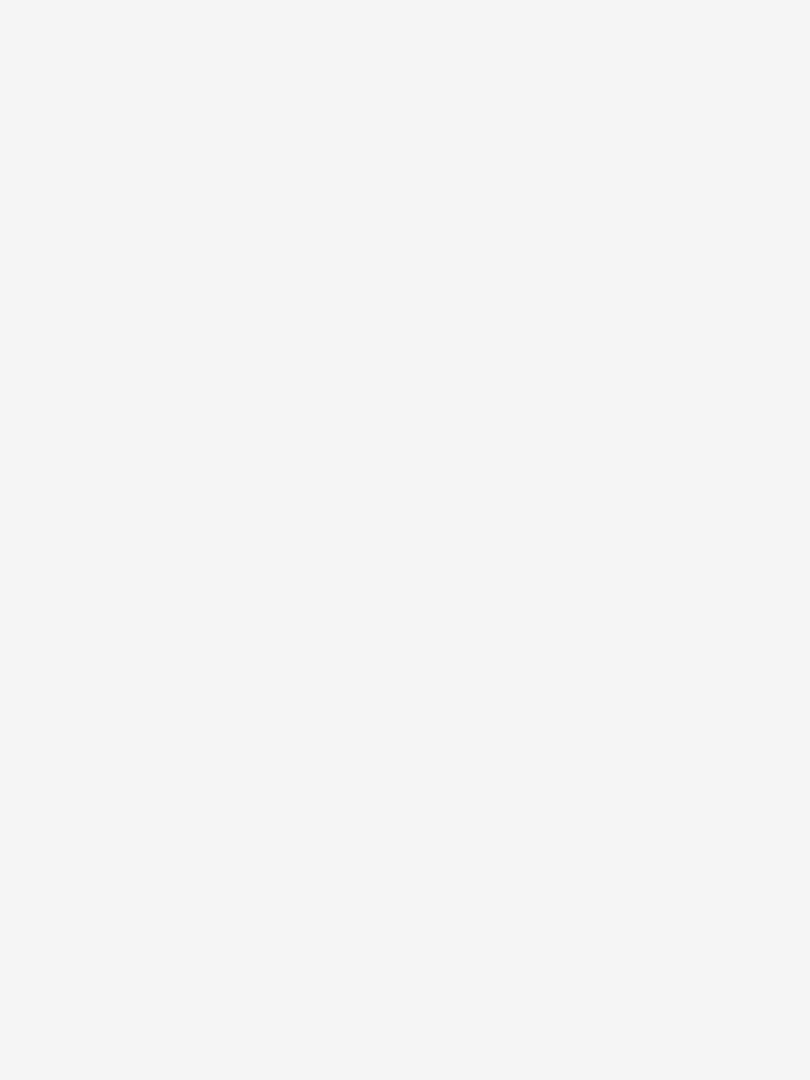 scroll, scrollTop: 0, scrollLeft: 0, axis: both 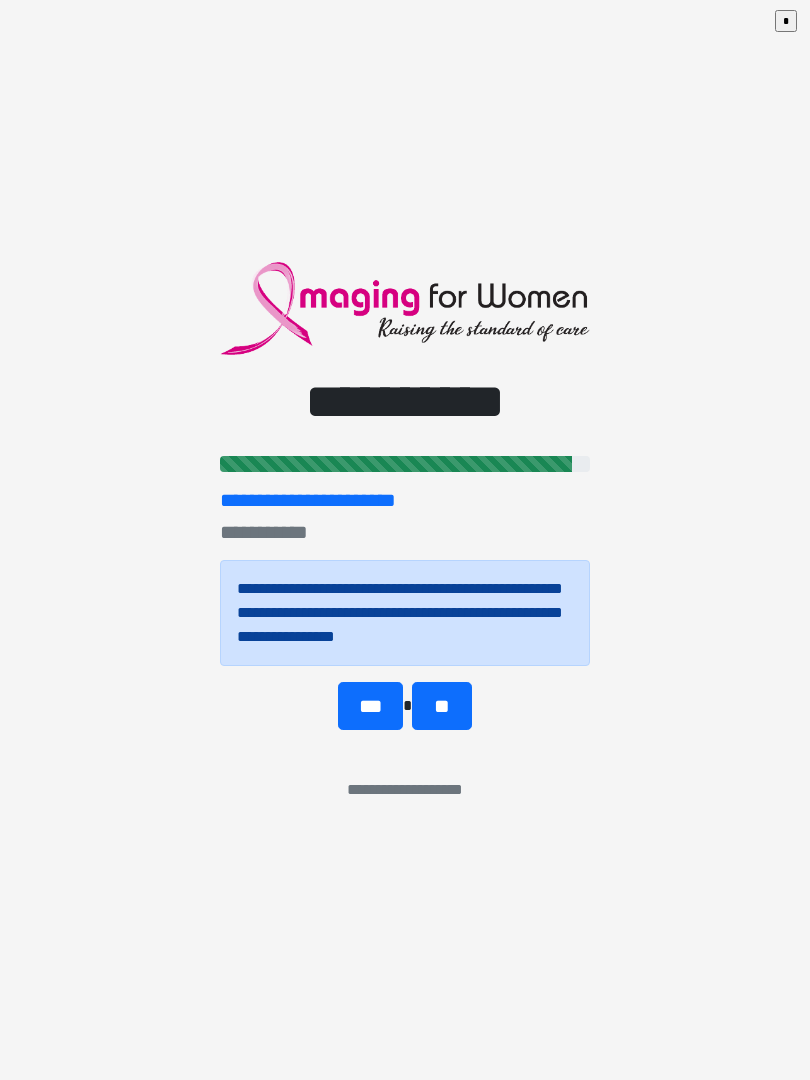 click on "***" at bounding box center (370, 706) 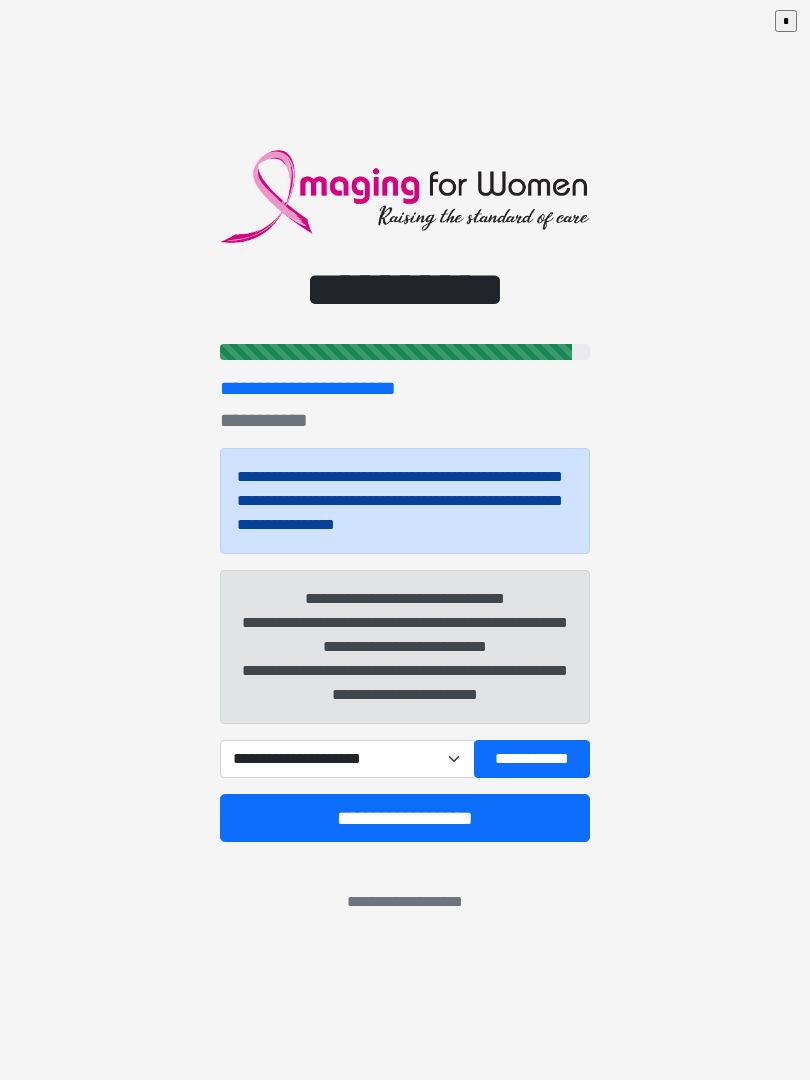 click on "**********" at bounding box center [347, 759] 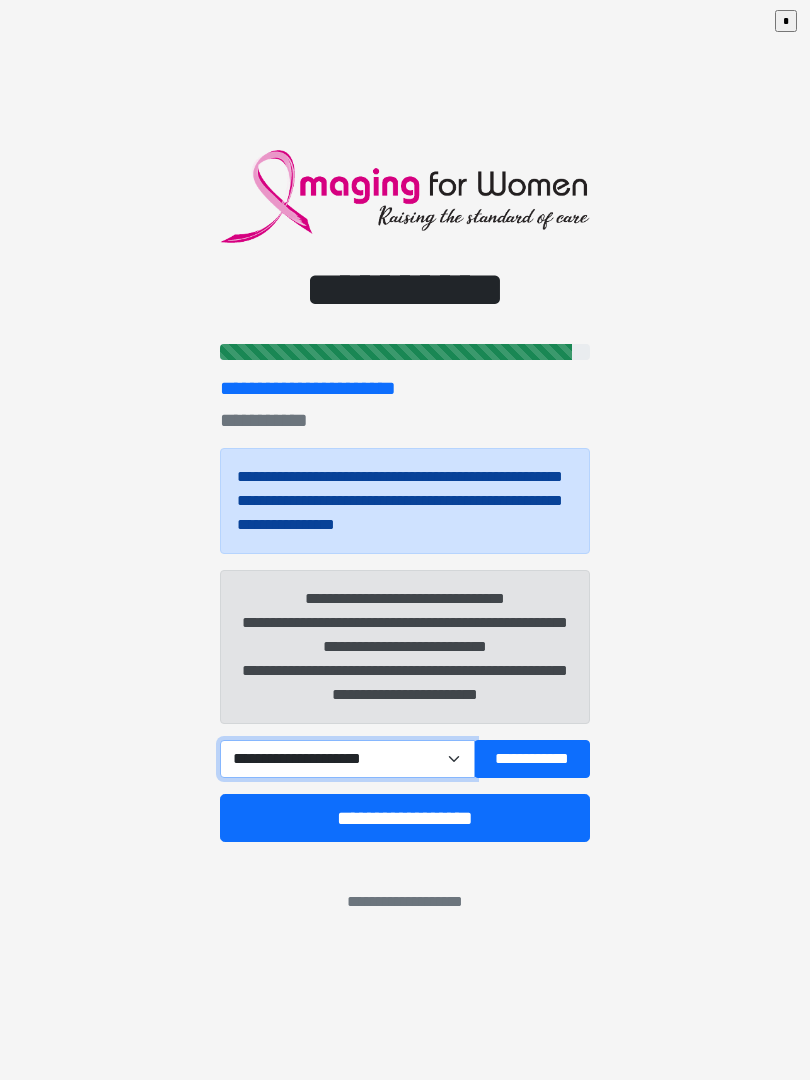 select on "****" 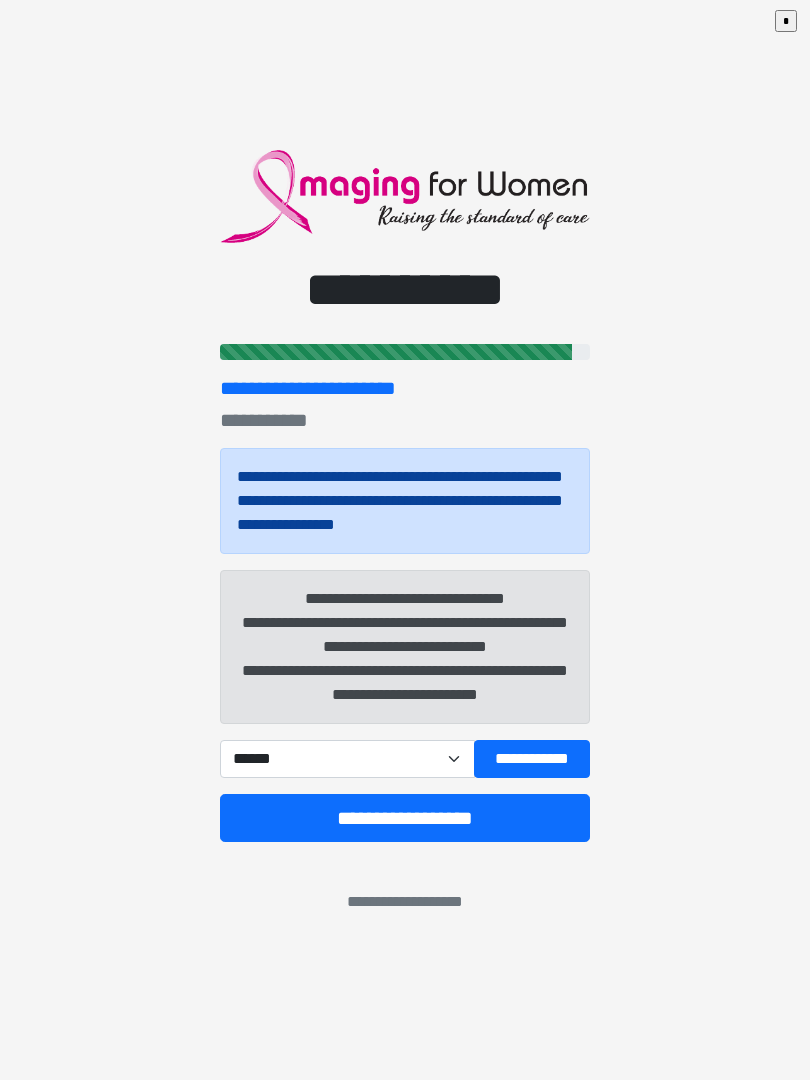 click on "**********" at bounding box center (405, 818) 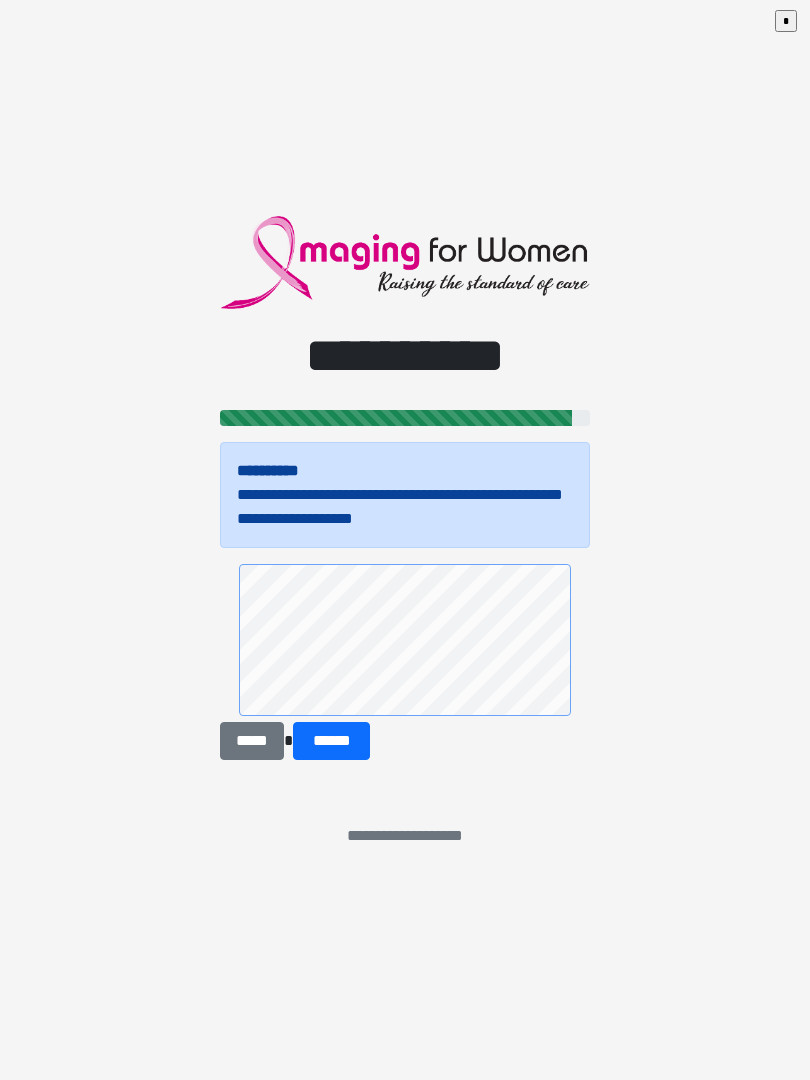 click on "******" at bounding box center [331, 741] 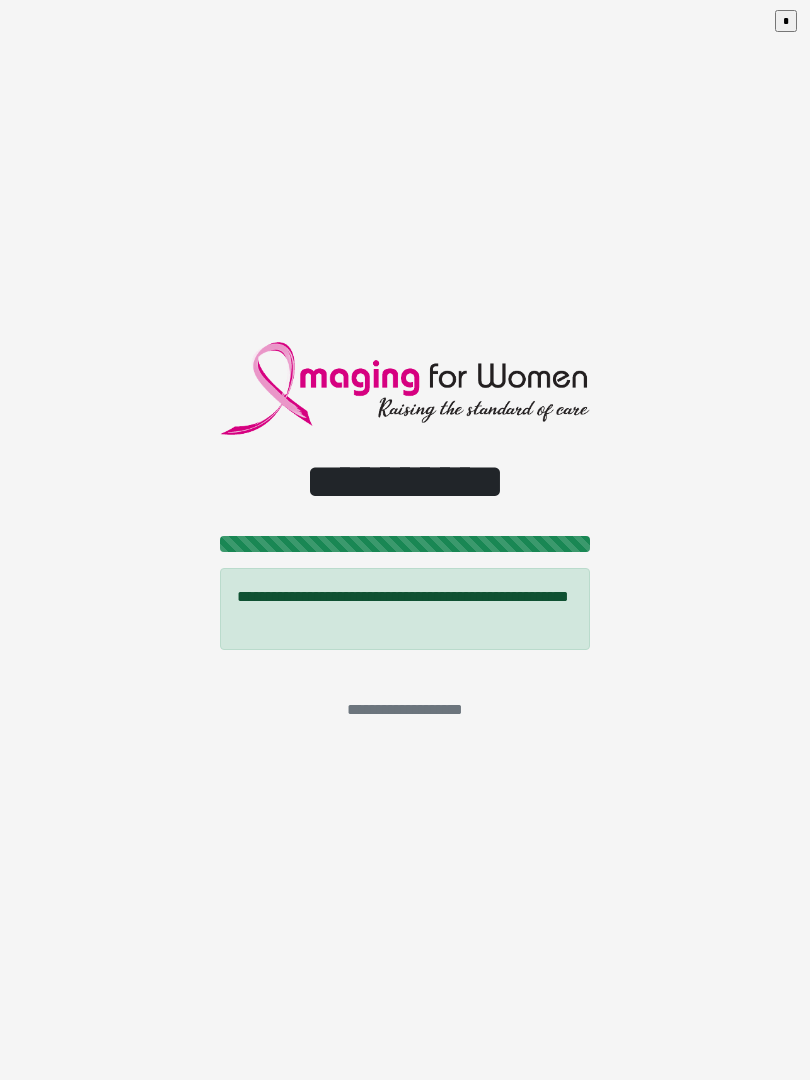 click on "**********" at bounding box center (405, 540) 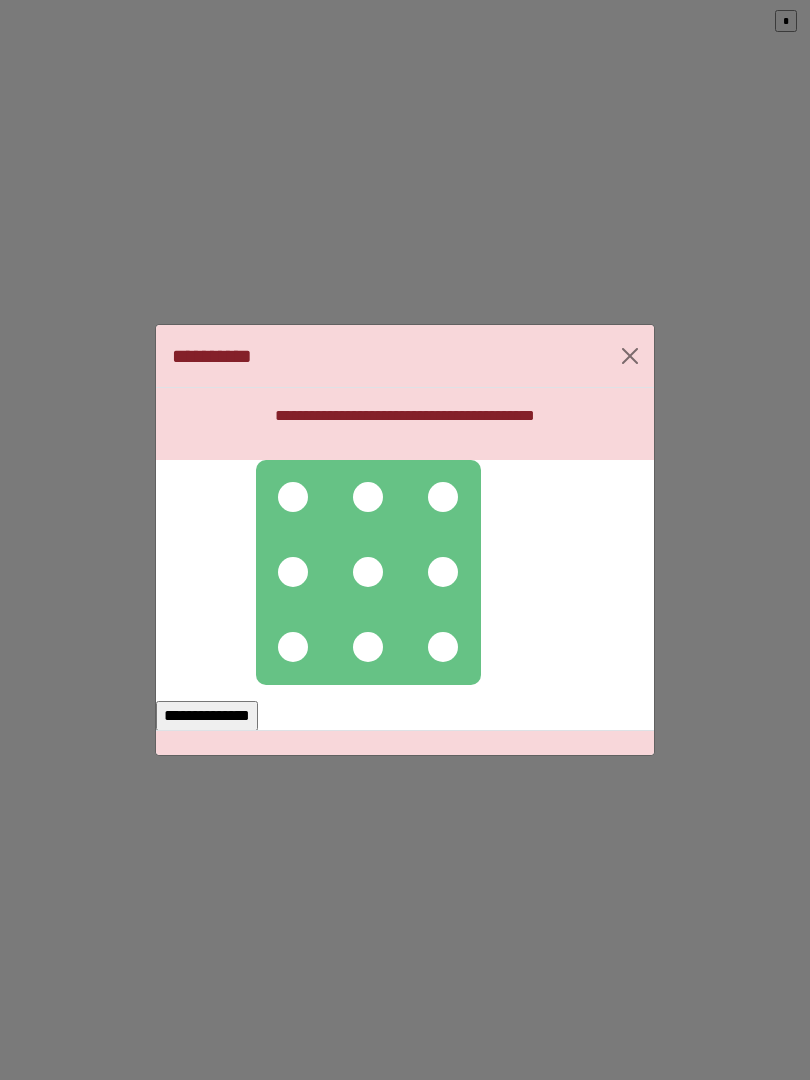 click at bounding box center (293, 497) 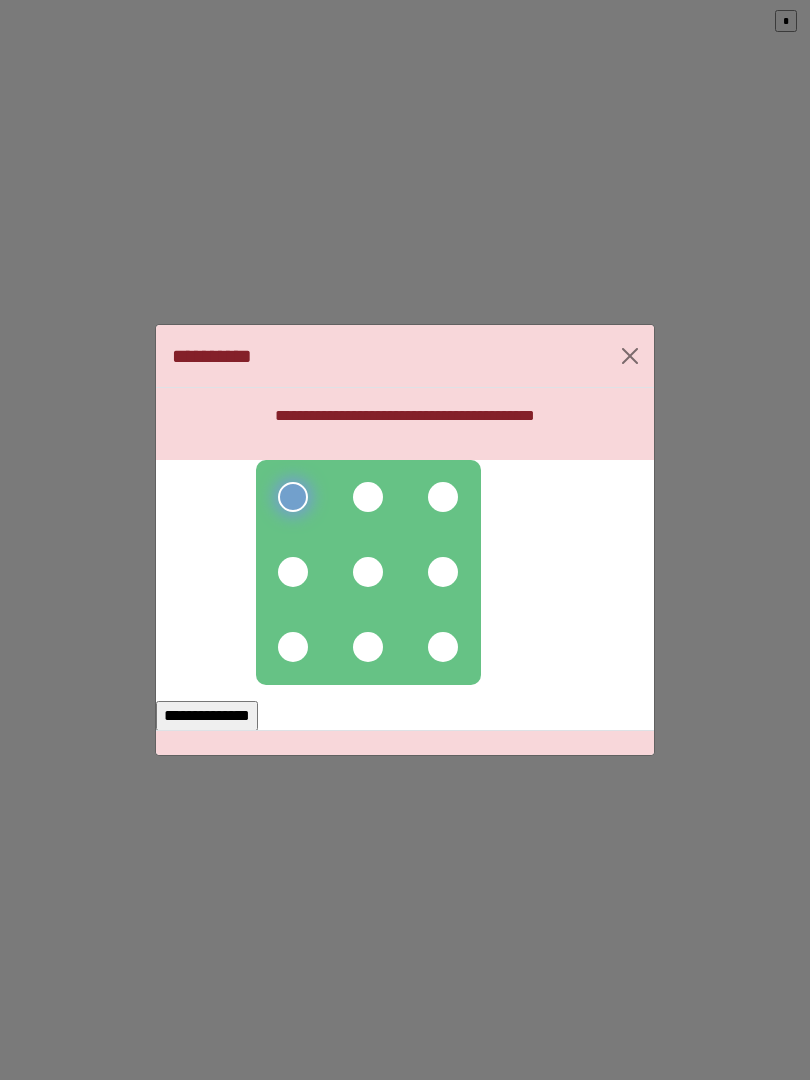 click at bounding box center [368, 497] 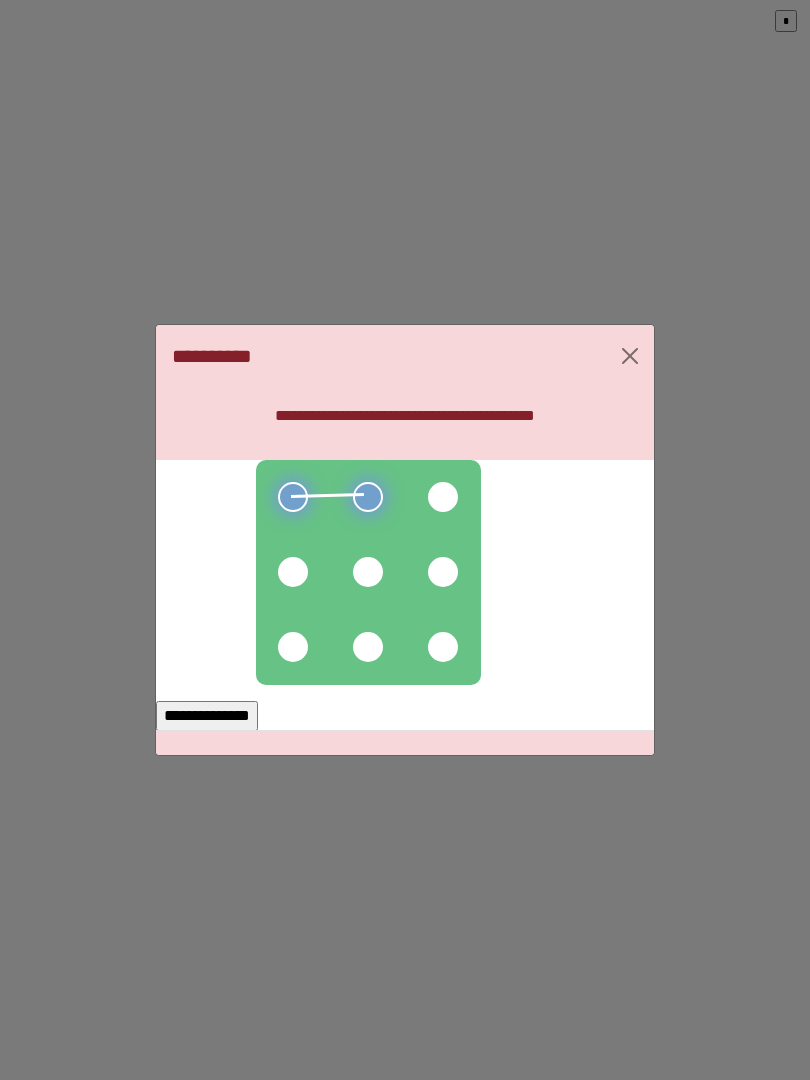 click at bounding box center (443, 497) 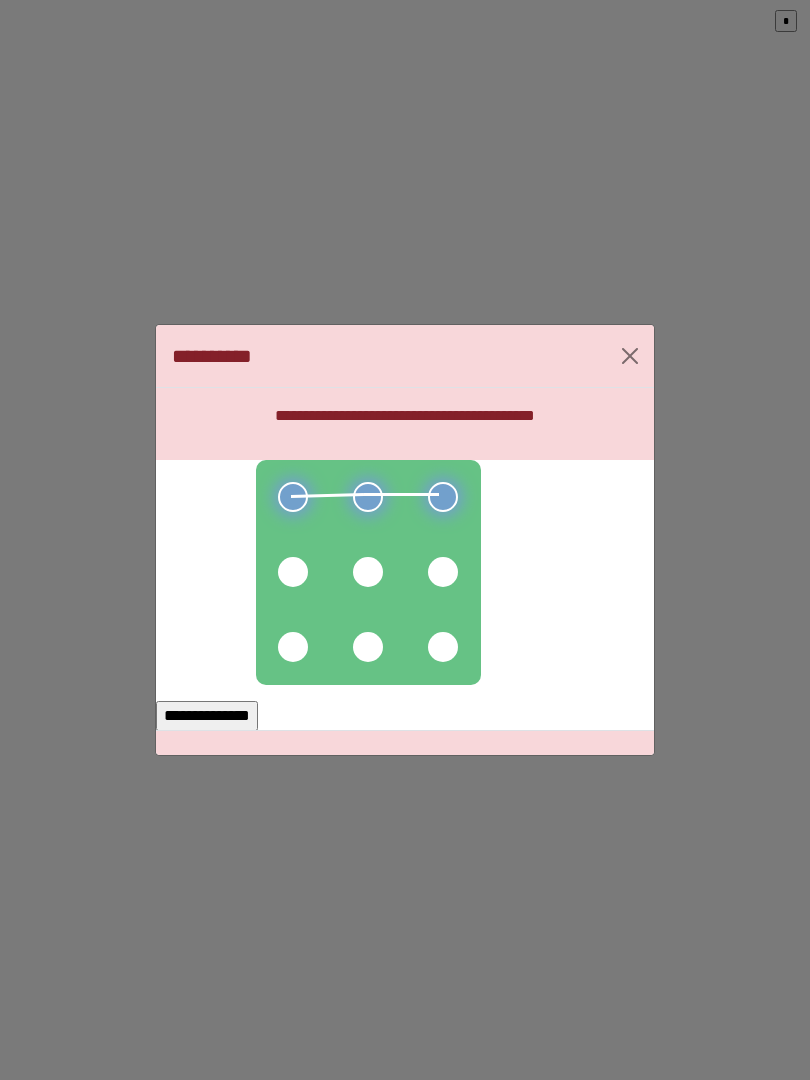 click at bounding box center (443, 572) 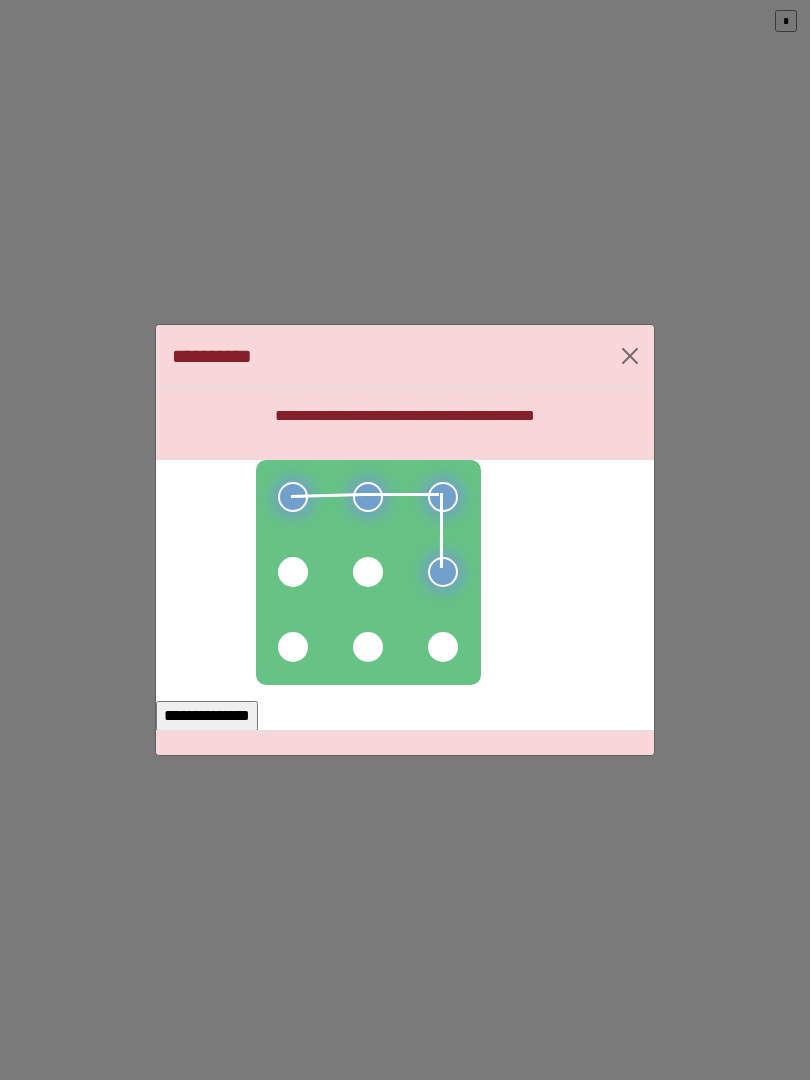 click at bounding box center [443, 647] 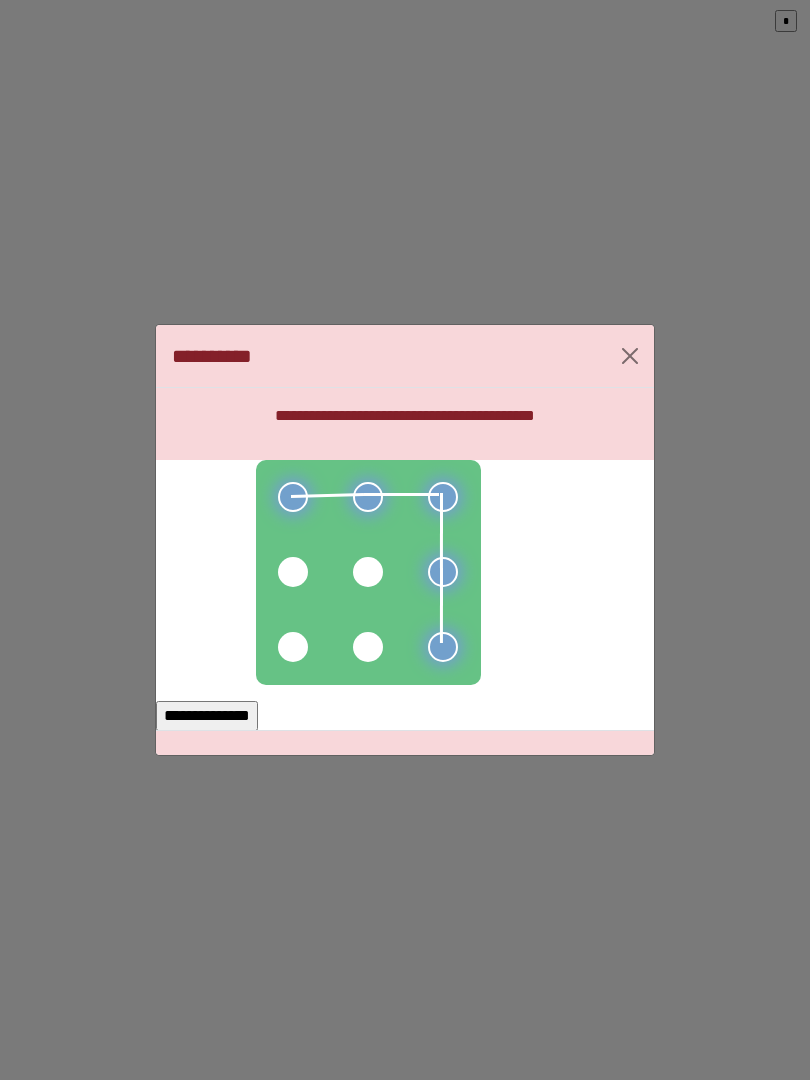 click at bounding box center (368, 647) 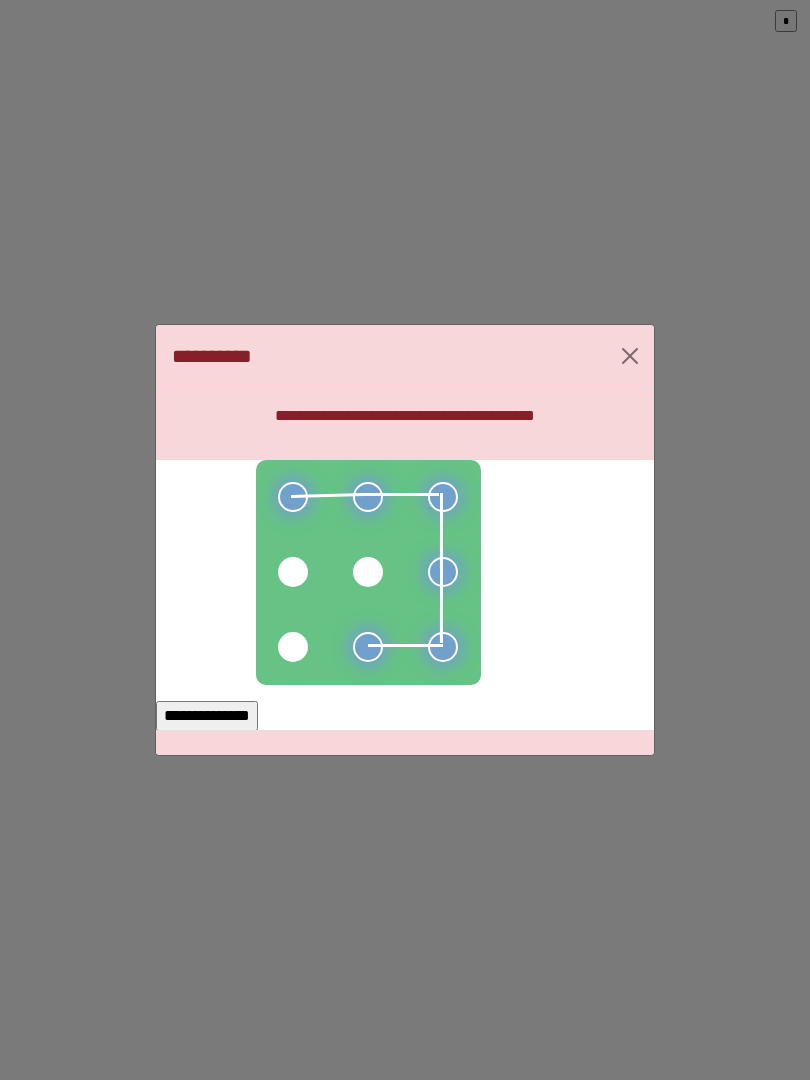 click at bounding box center [293, 647] 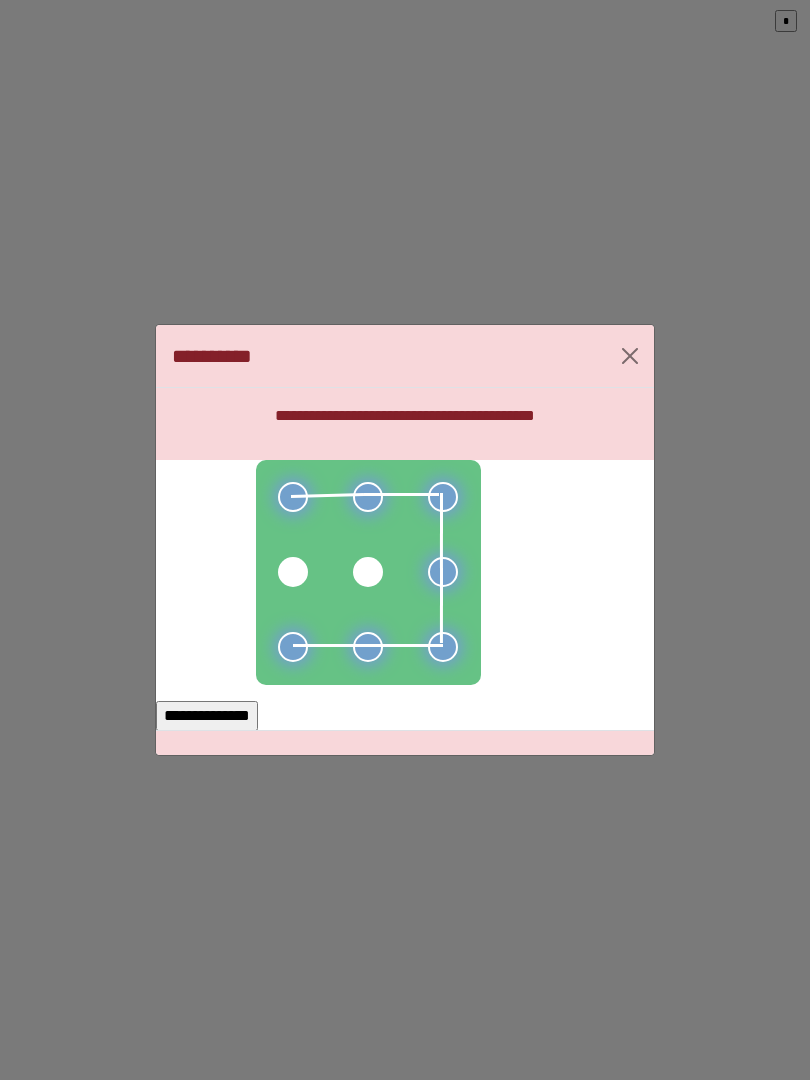 click on "**********" at bounding box center [207, 716] 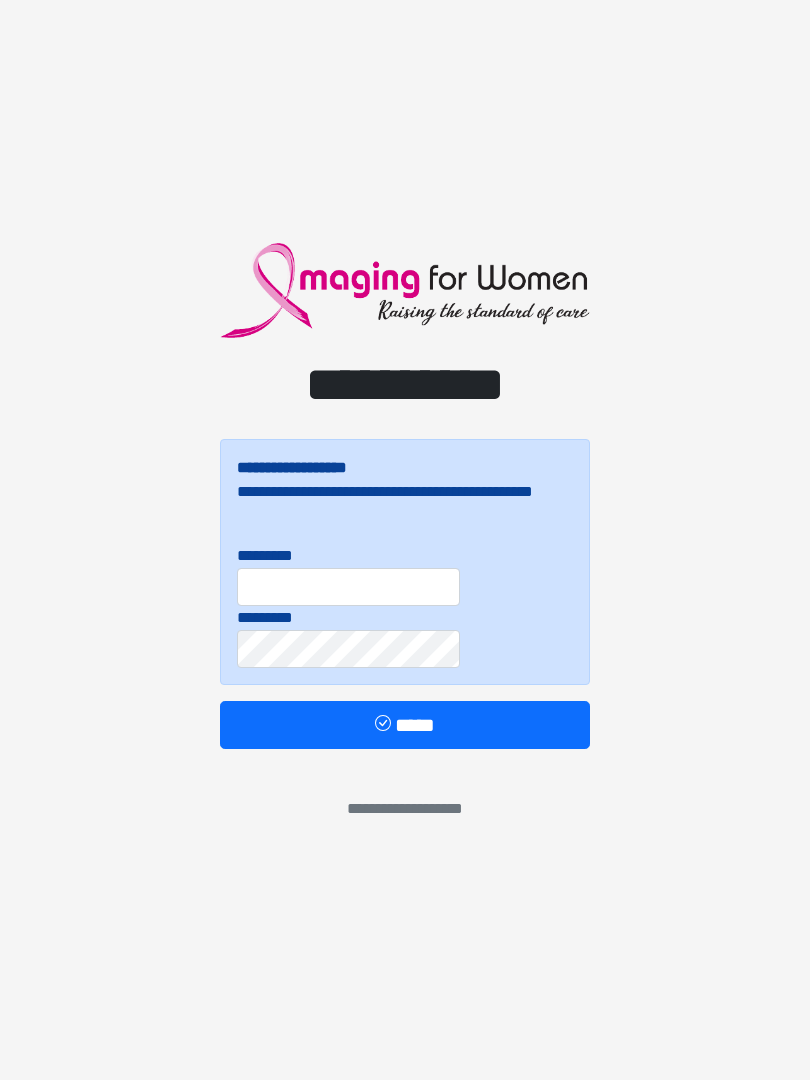 scroll, scrollTop: 0, scrollLeft: 0, axis: both 